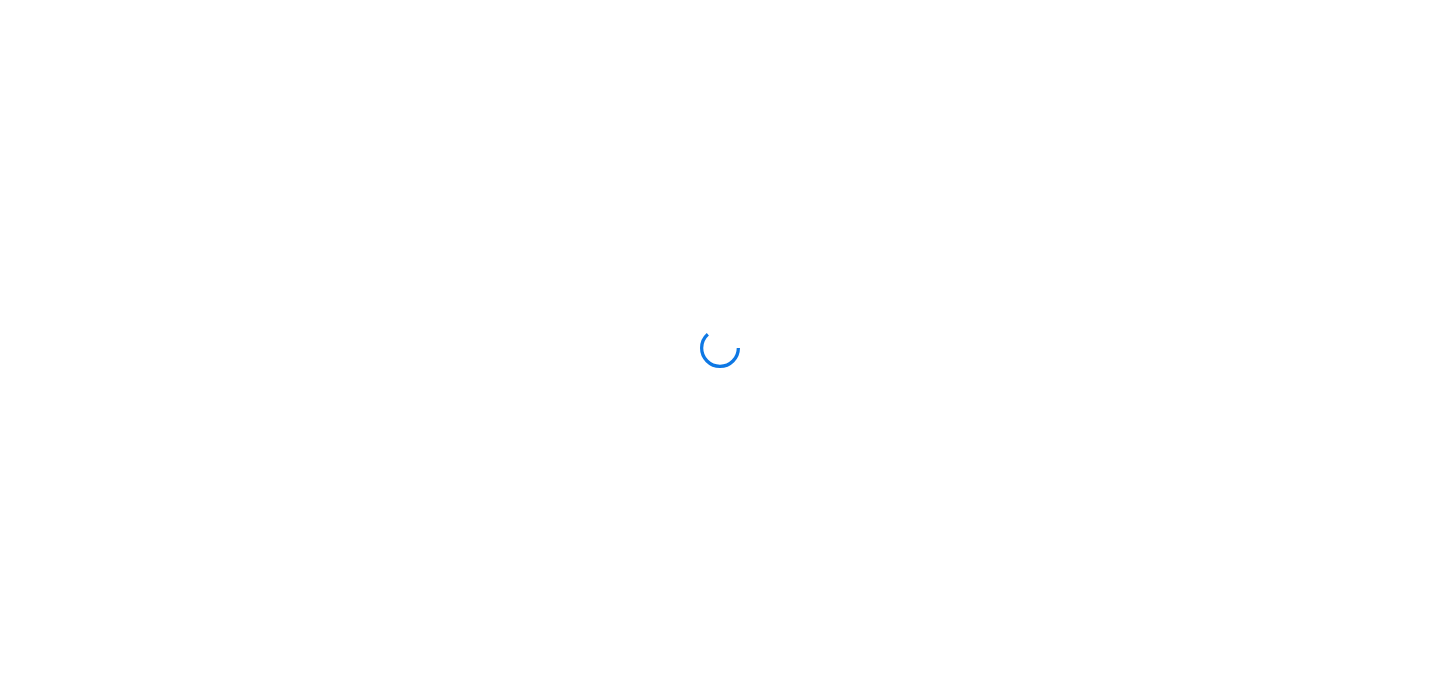 scroll, scrollTop: 0, scrollLeft: 0, axis: both 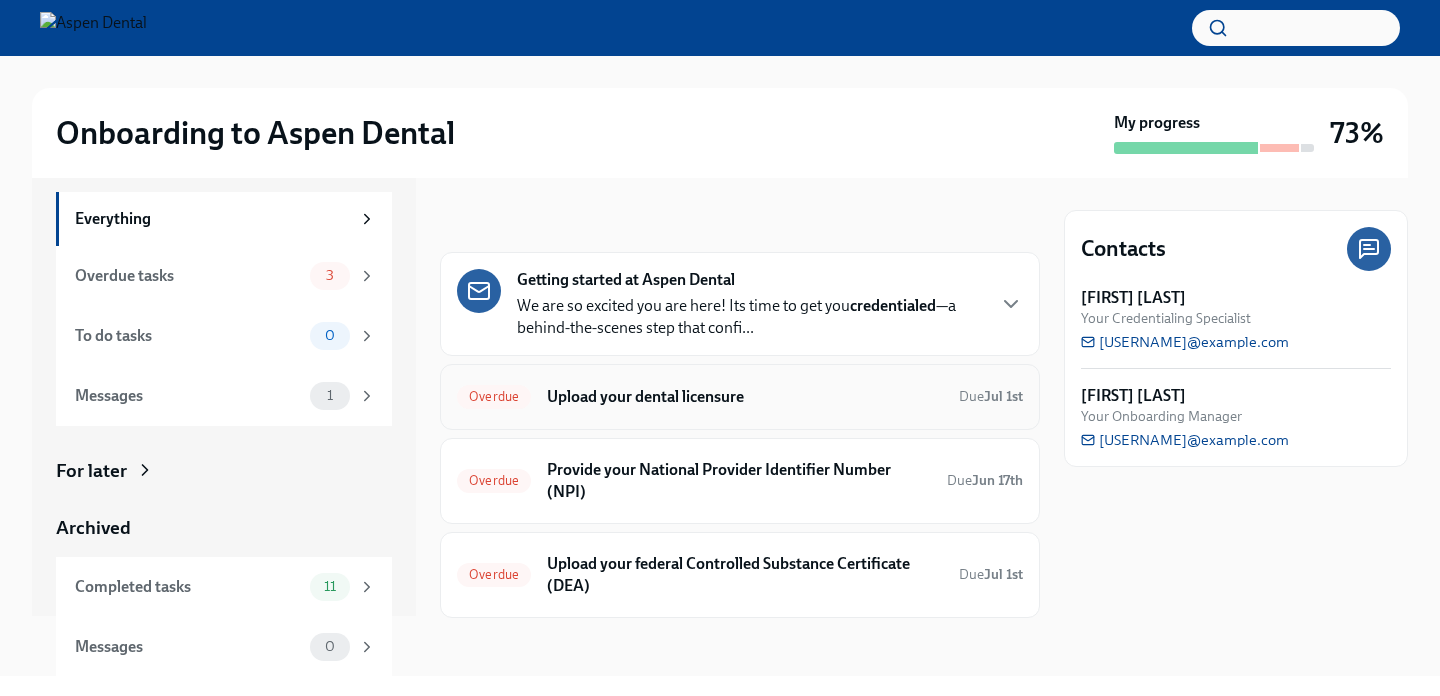 click on "Upload your dental licensure" at bounding box center [745, 397] 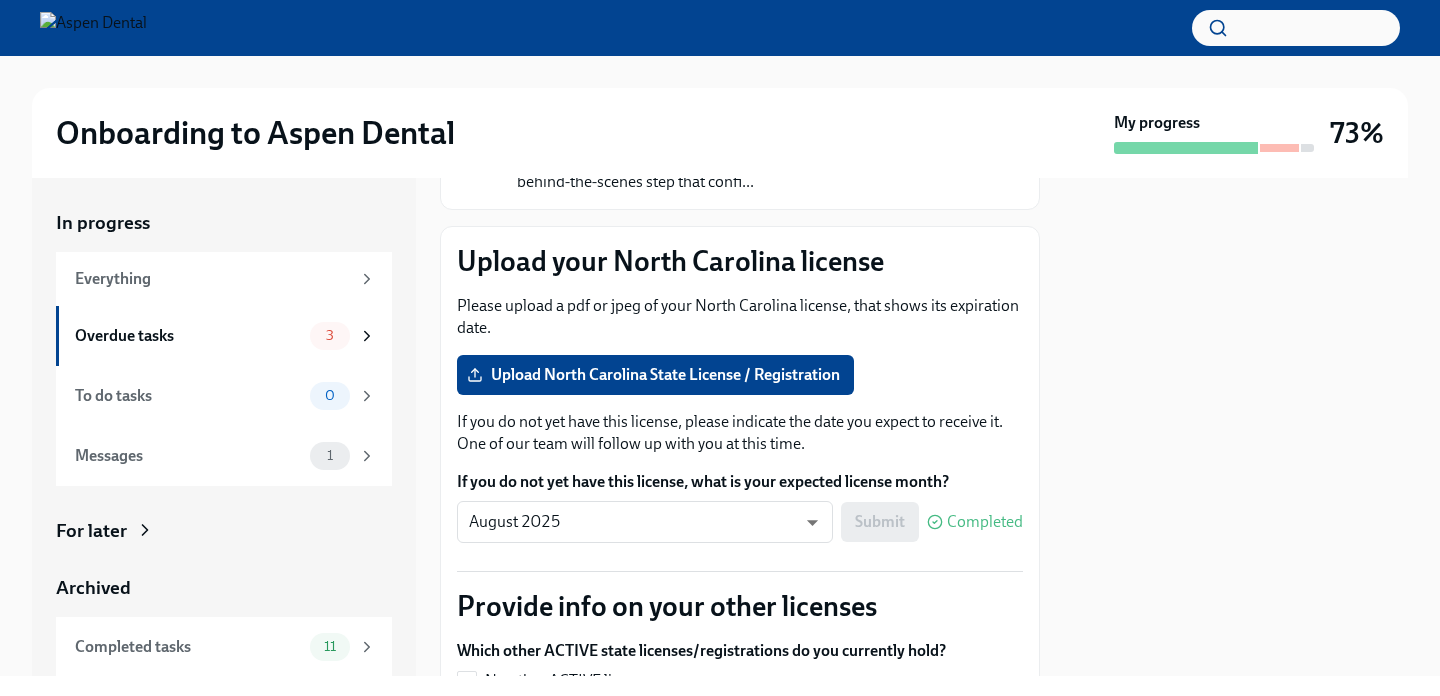 scroll, scrollTop: 194, scrollLeft: 0, axis: vertical 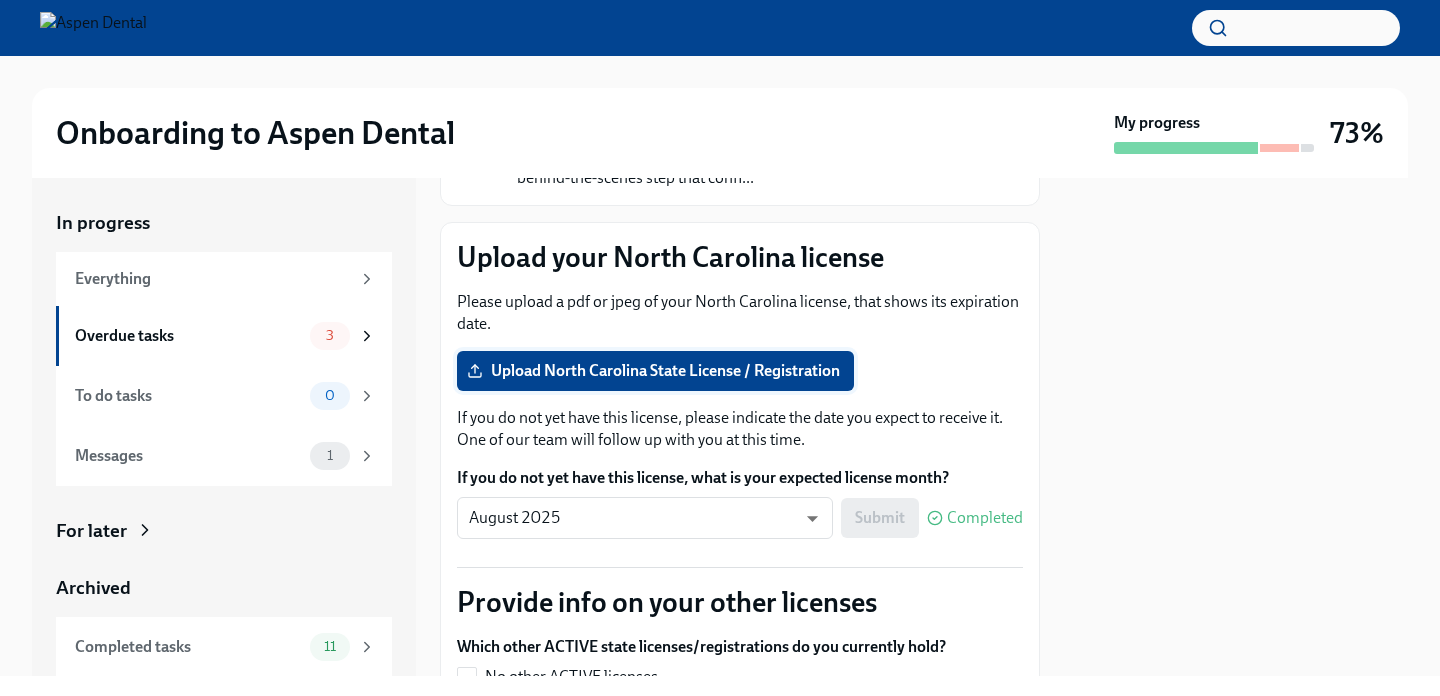 click on "Upload North Carolina State License / Registration" at bounding box center [655, 371] 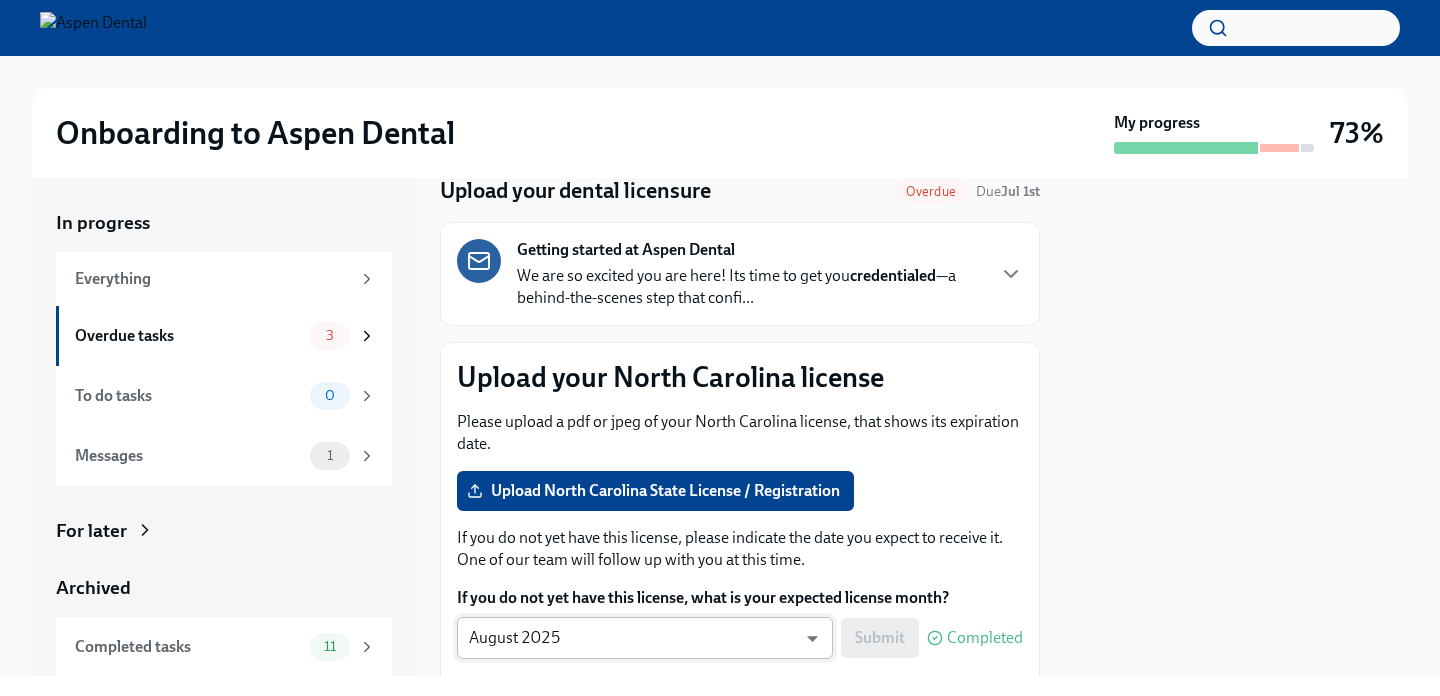 scroll, scrollTop: 68, scrollLeft: 0, axis: vertical 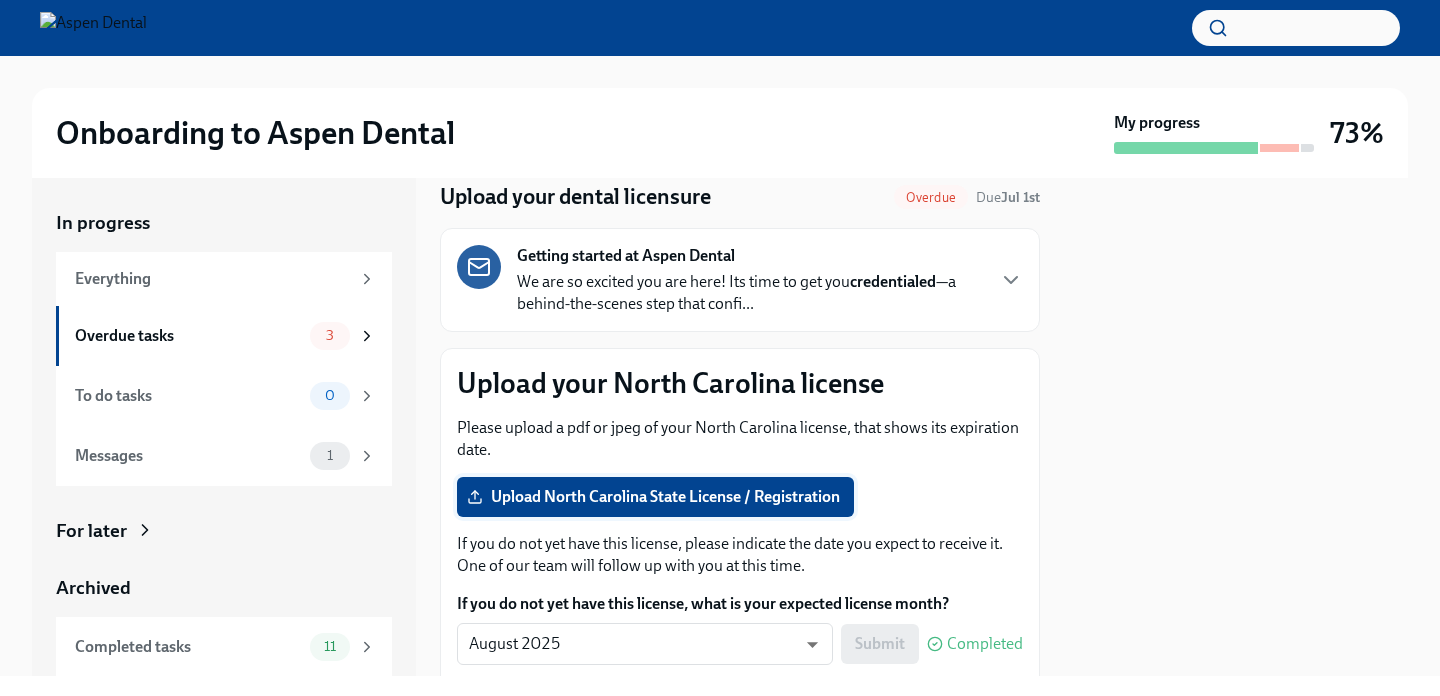 click on "Upload North Carolina State License / Registration" at bounding box center (655, 497) 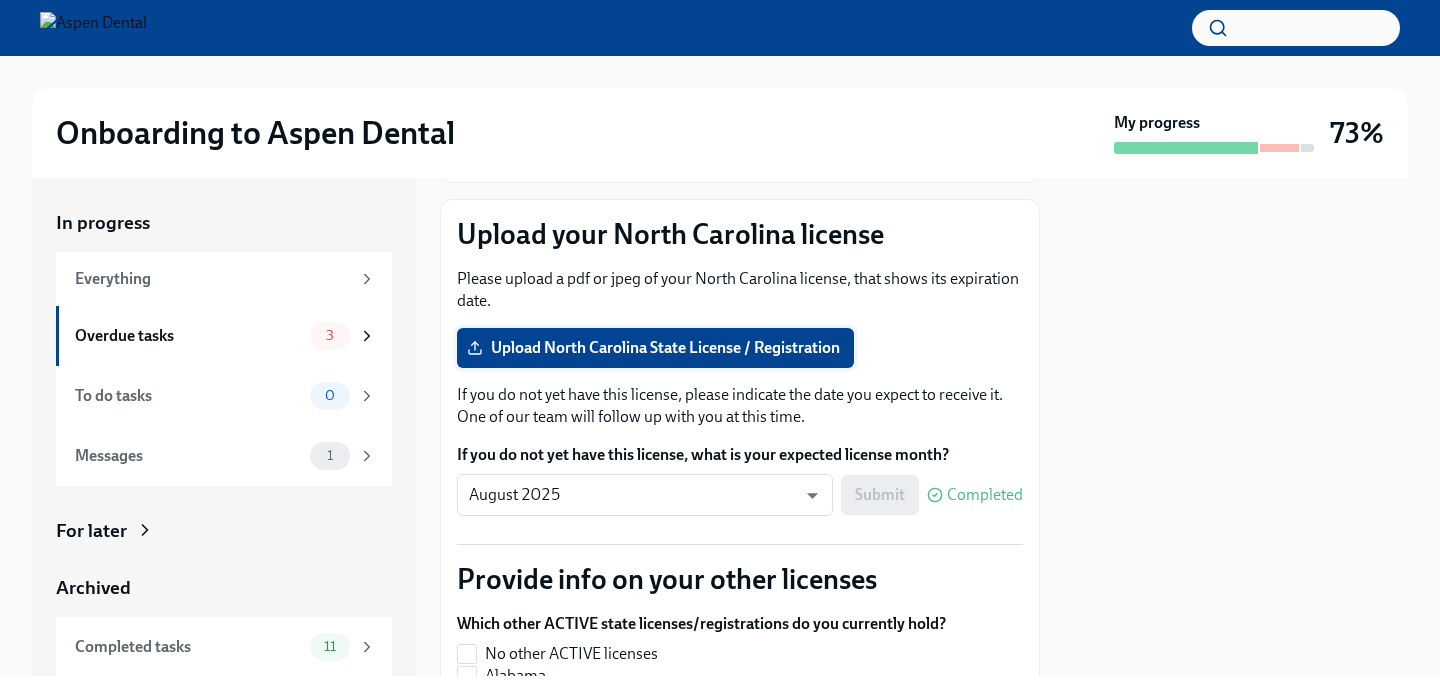 scroll, scrollTop: 218, scrollLeft: 0, axis: vertical 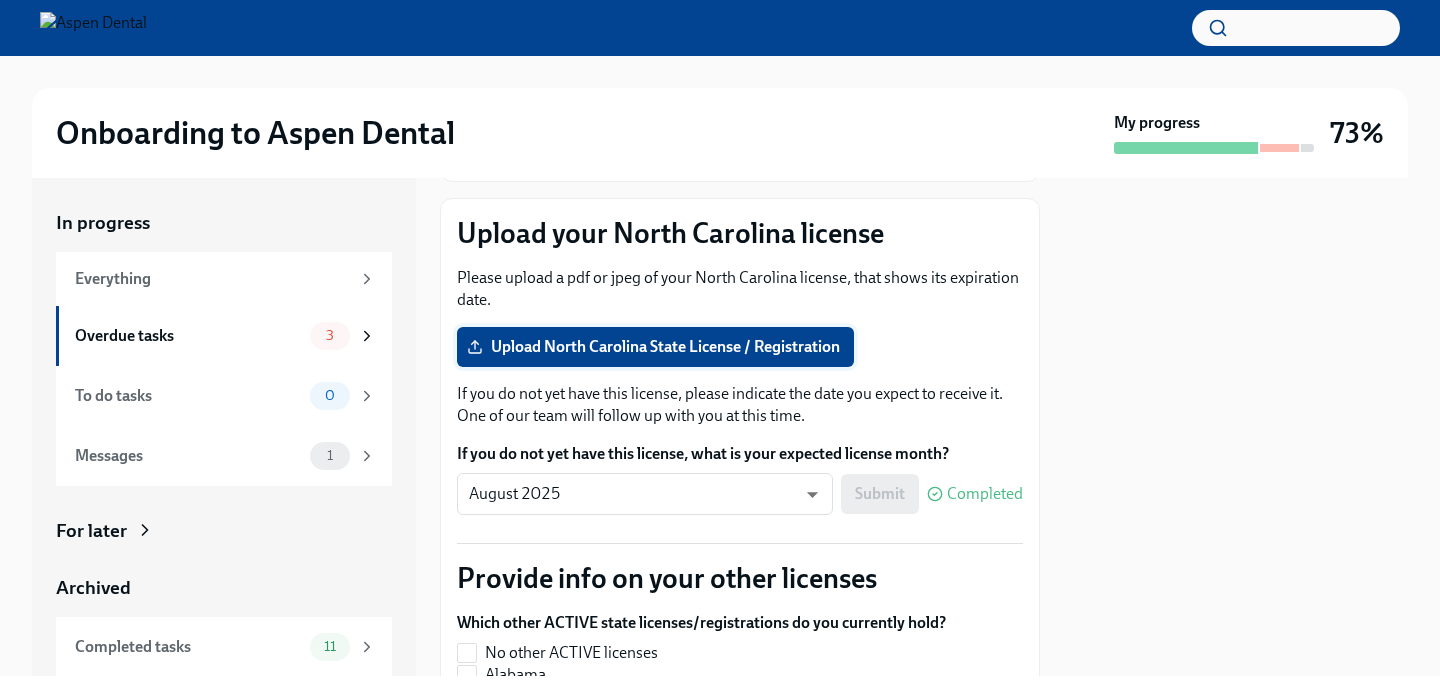 click on "Upload North Carolina State License / Registration" at bounding box center (655, 347) 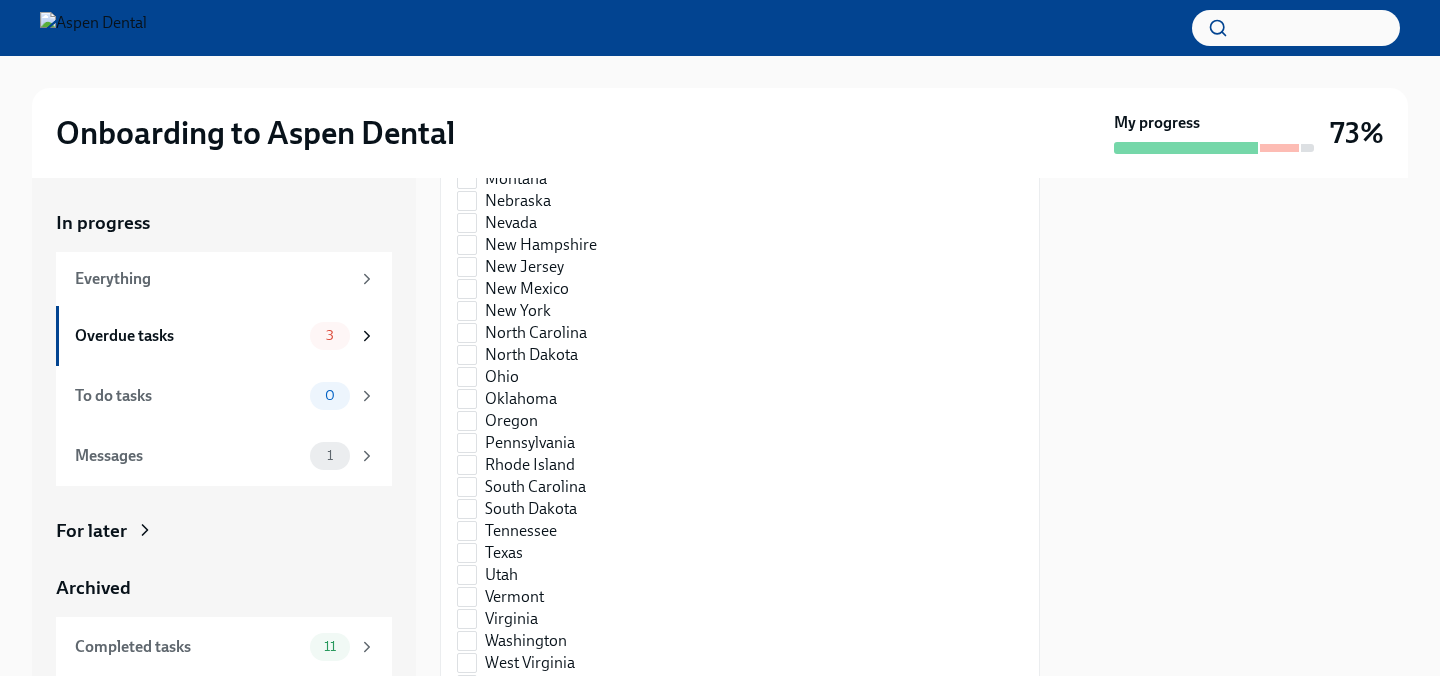 scroll, scrollTop: 1606, scrollLeft: 0, axis: vertical 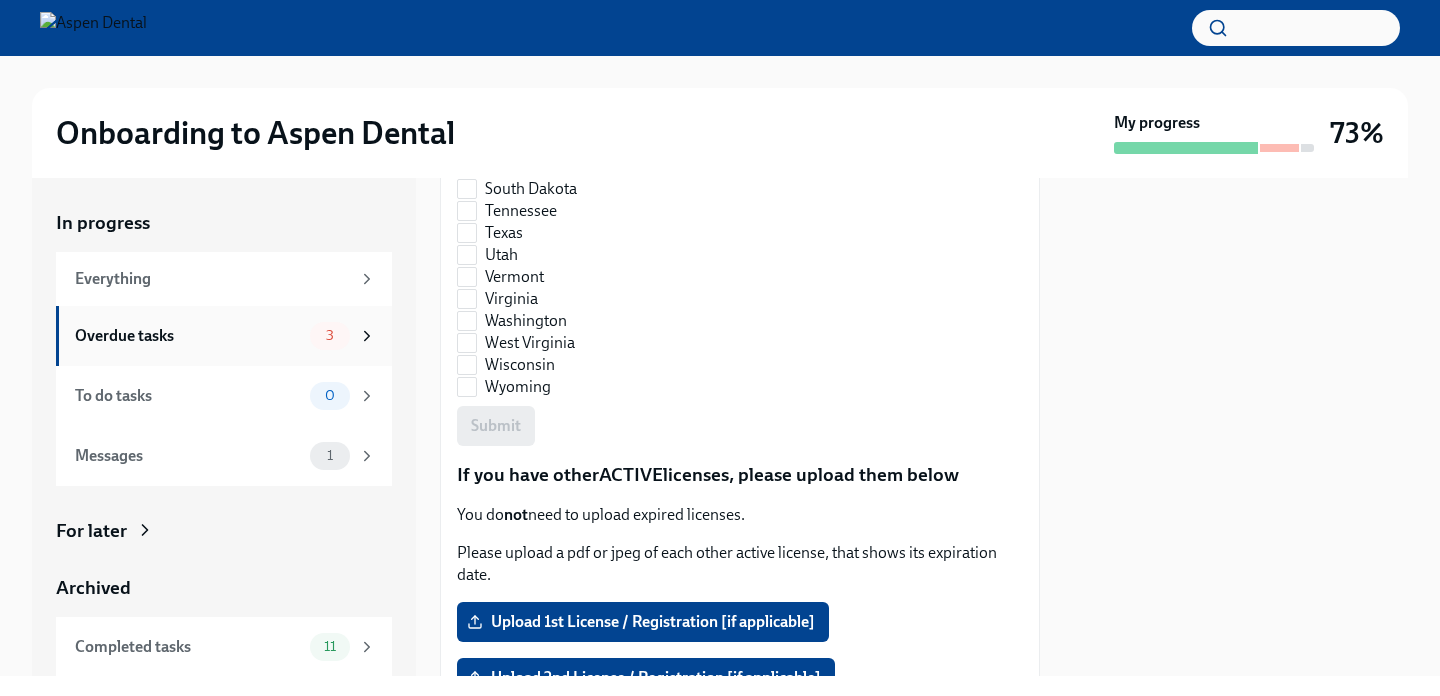click on "Overdue tasks" at bounding box center (188, 336) 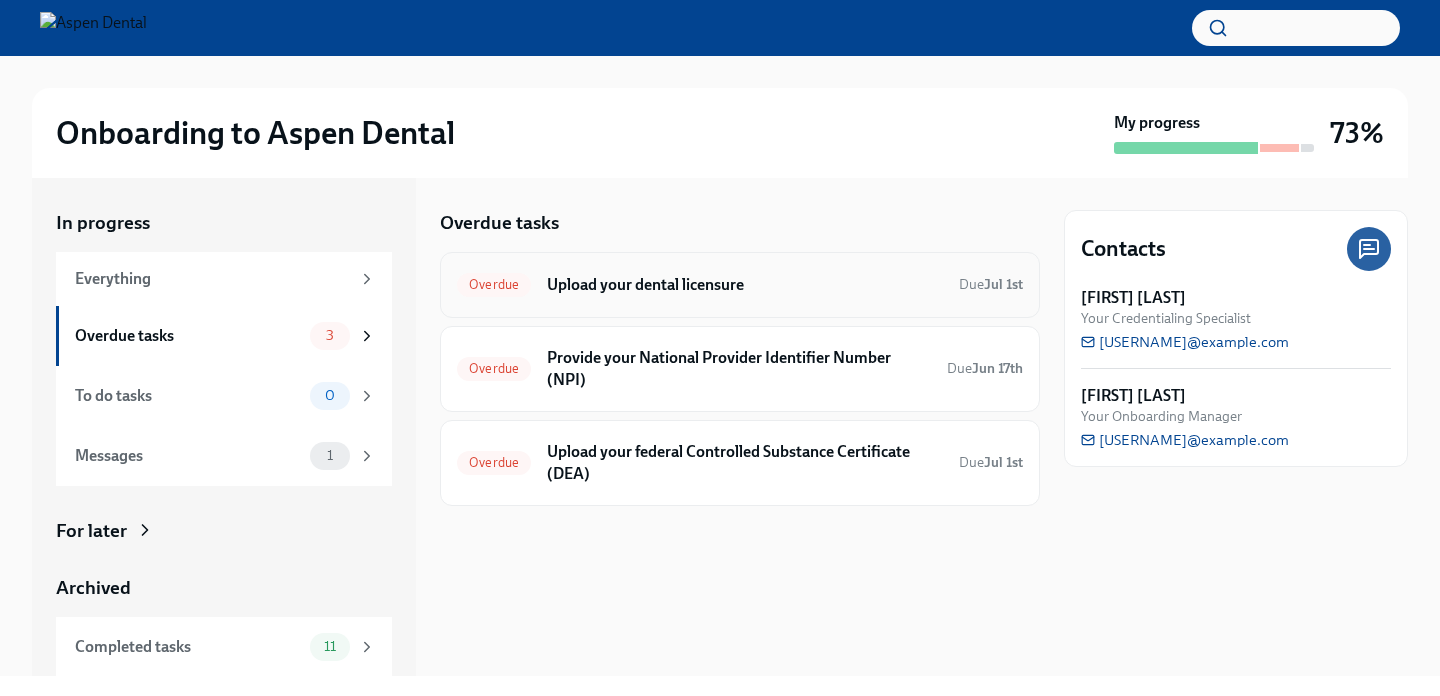 click on "Overdue Upload your dental licensure Due  Jul 1st" at bounding box center [740, 285] 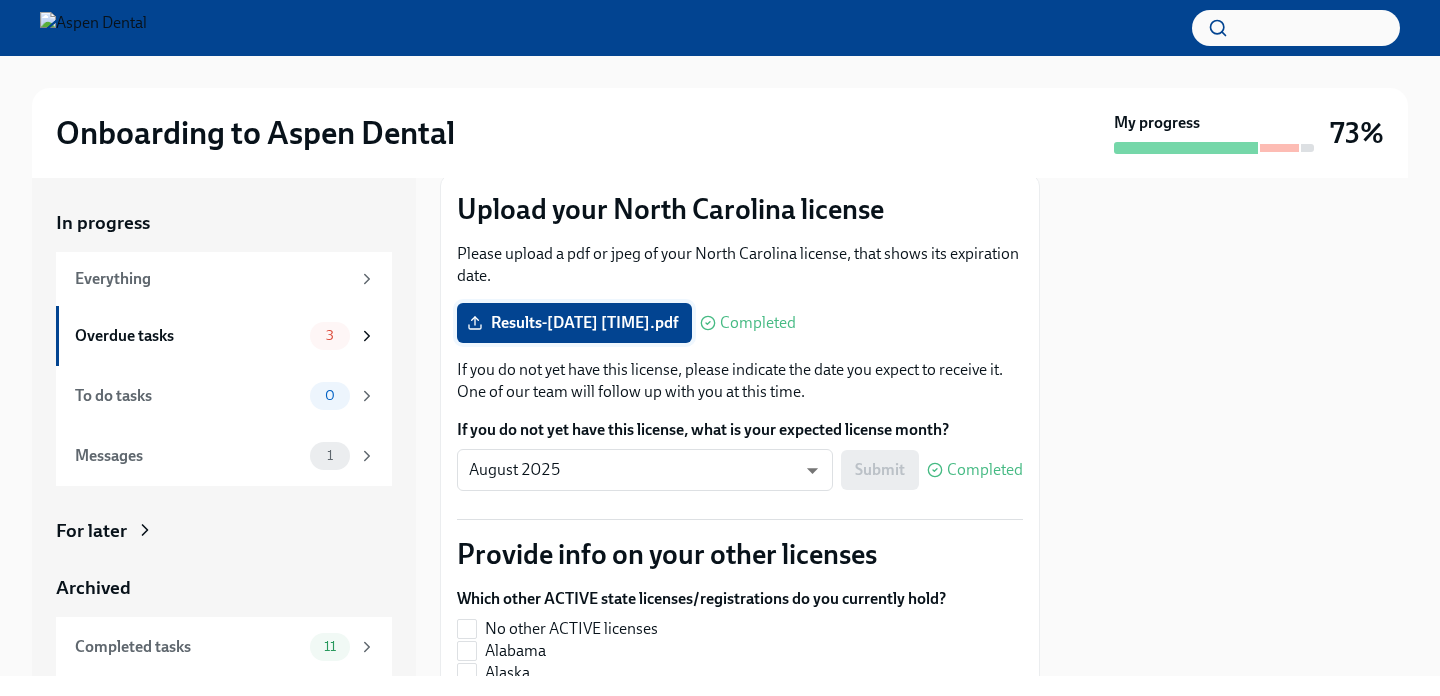 scroll, scrollTop: 245, scrollLeft: 0, axis: vertical 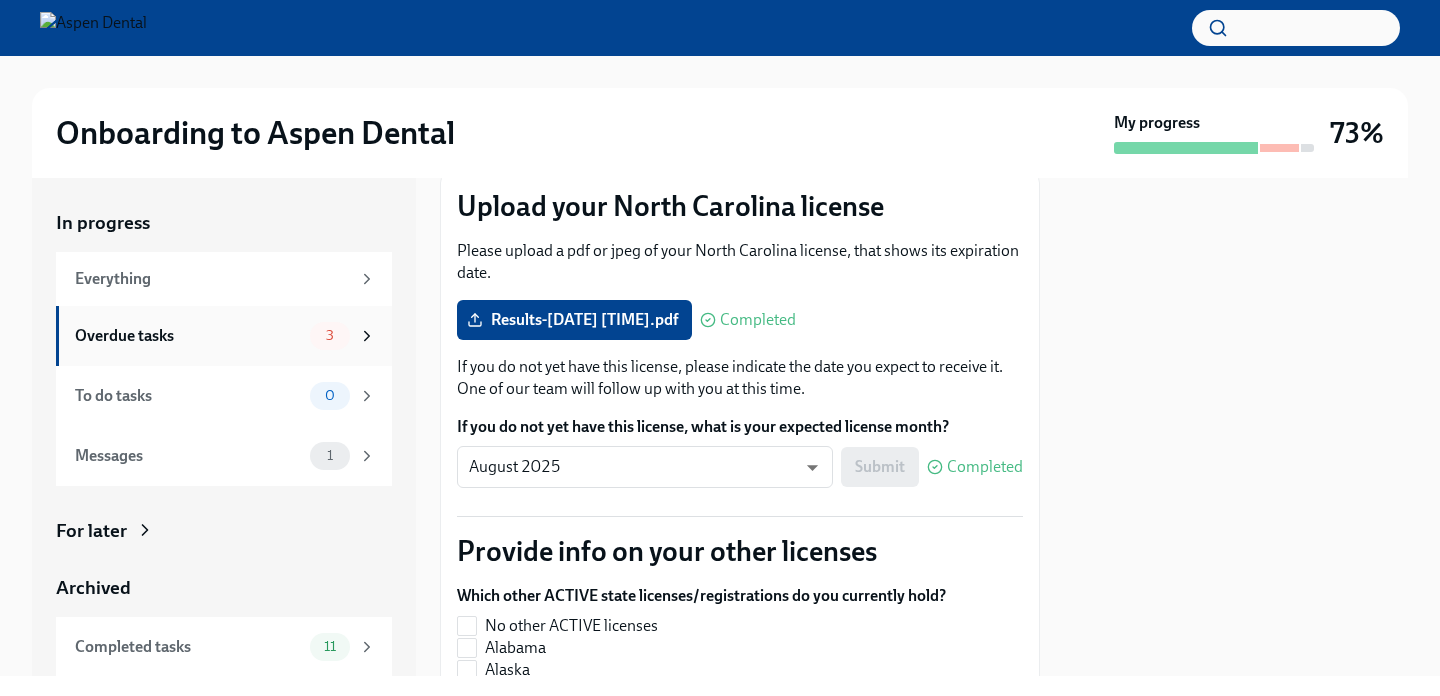 click on "Overdue tasks 3" at bounding box center (225, 336) 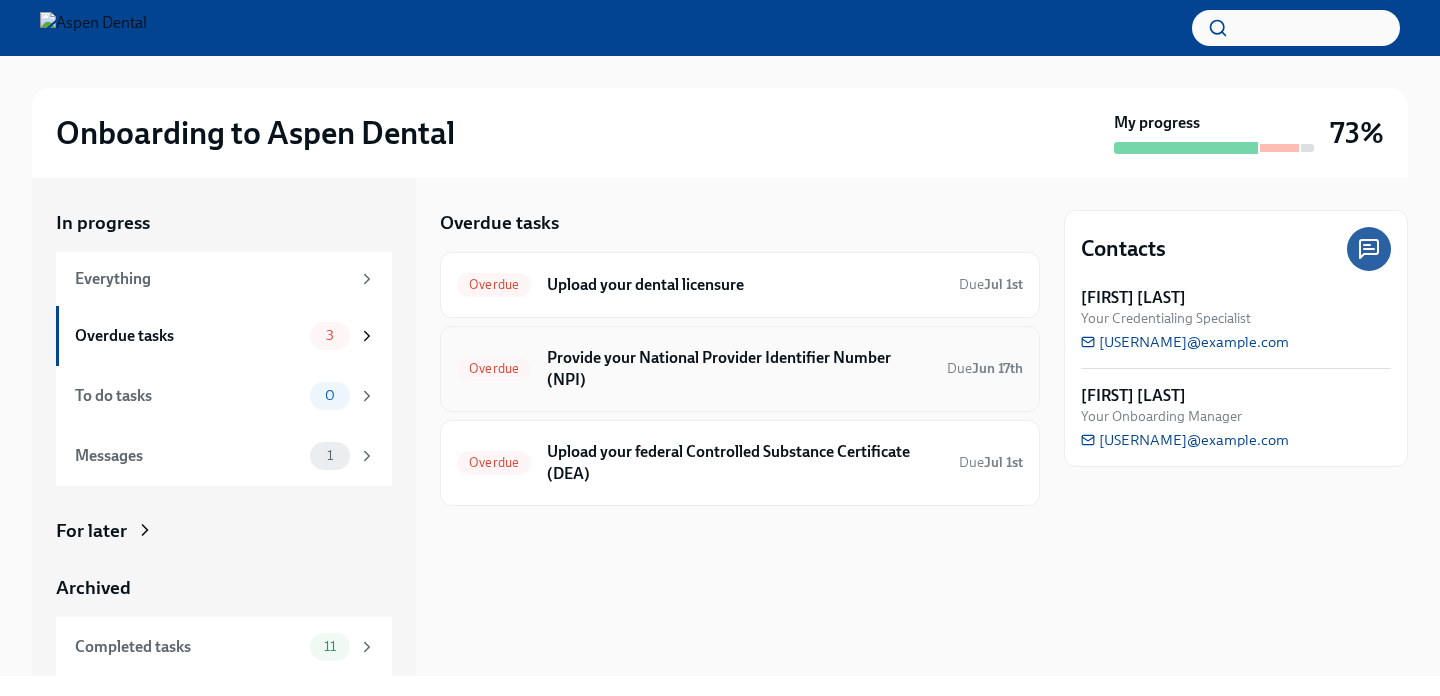 click on "Provide your National Provider Identifier Number (NPI)" at bounding box center [739, 369] 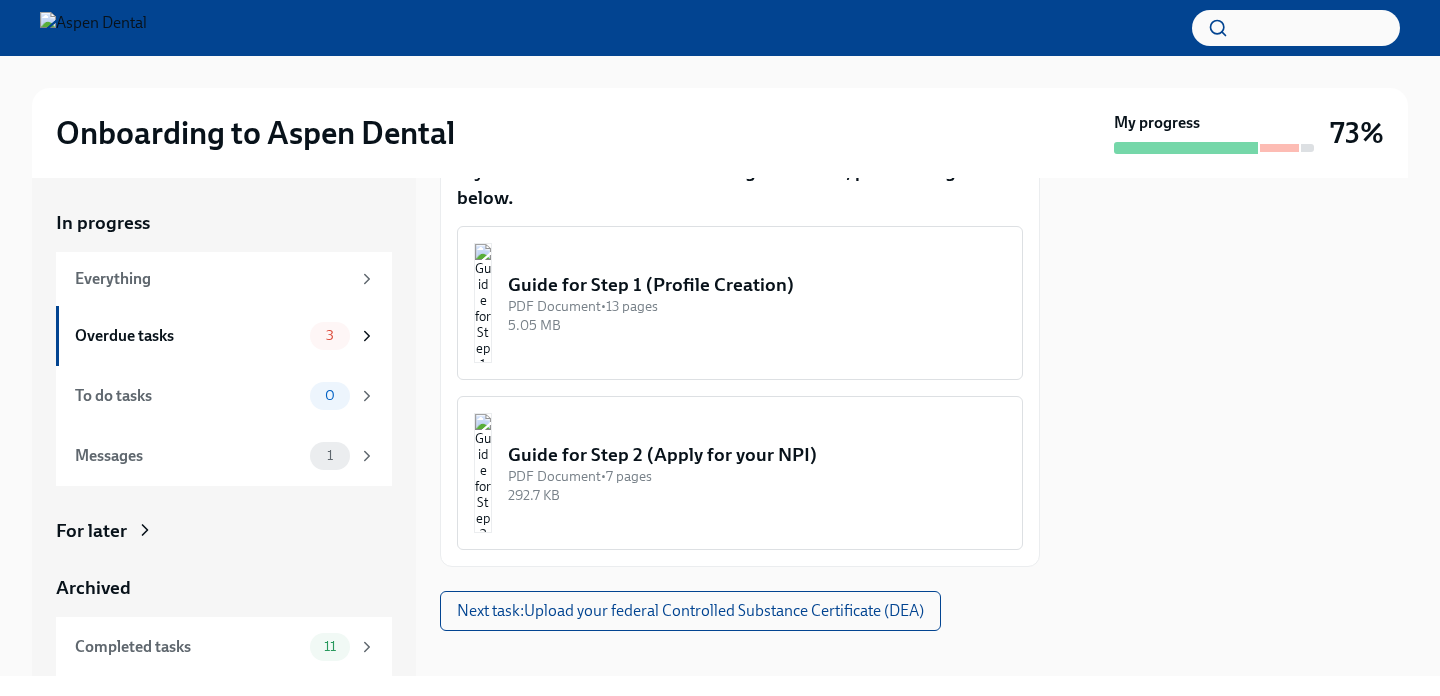 scroll, scrollTop: 439, scrollLeft: 0, axis: vertical 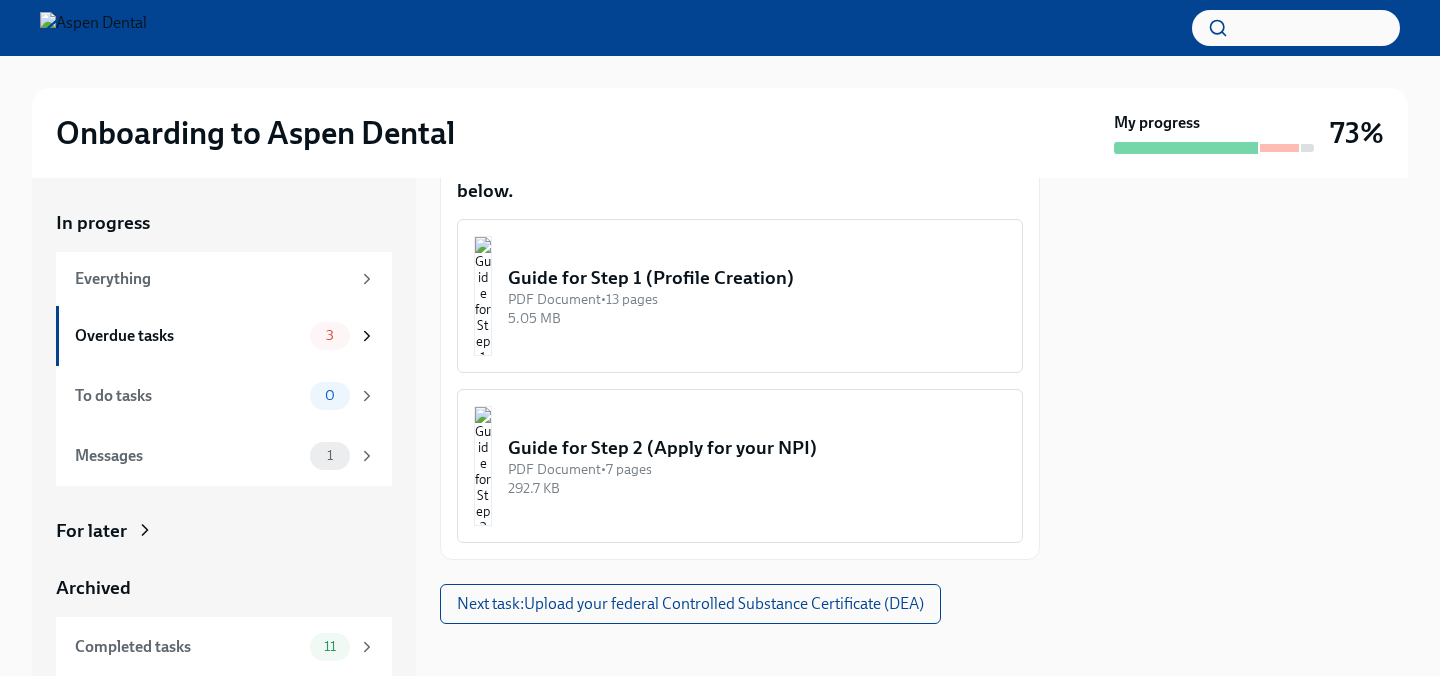 click on "Guide for Step 1 (Profile Creation)" at bounding box center (757, 278) 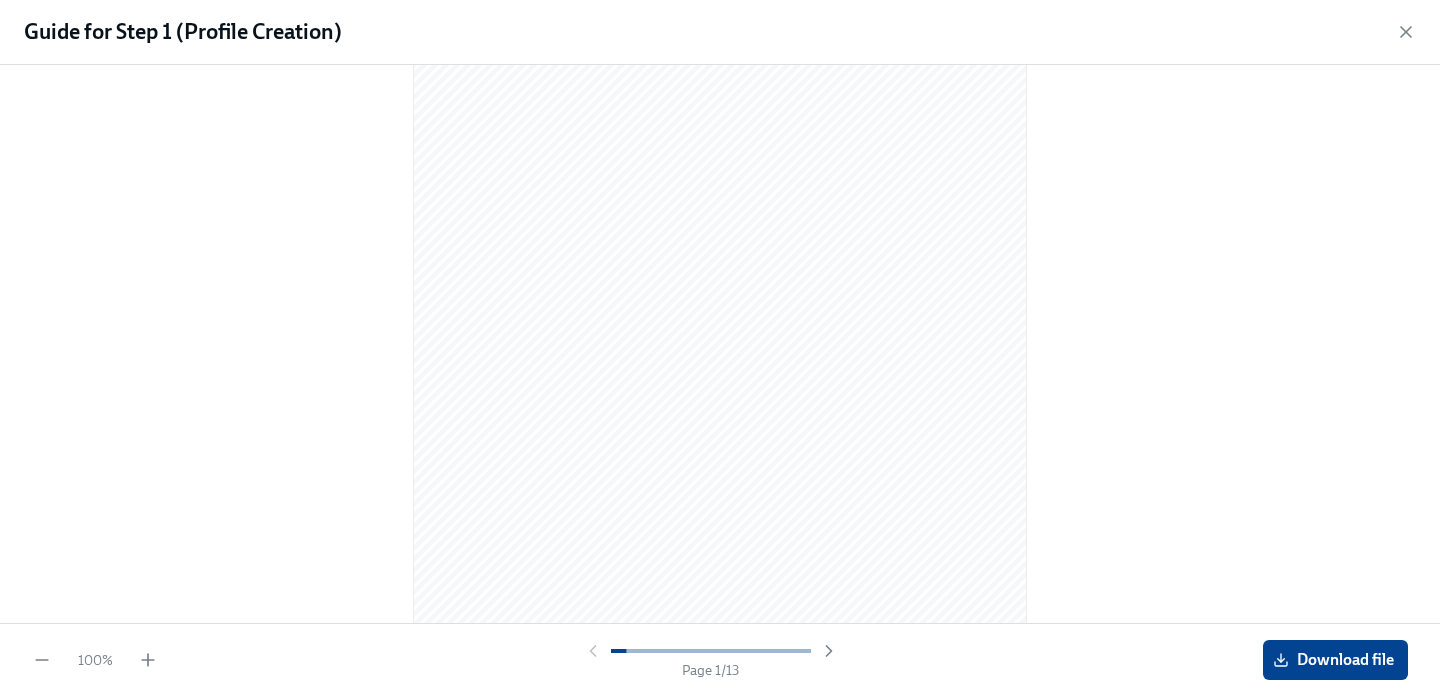 scroll, scrollTop: 148, scrollLeft: 0, axis: vertical 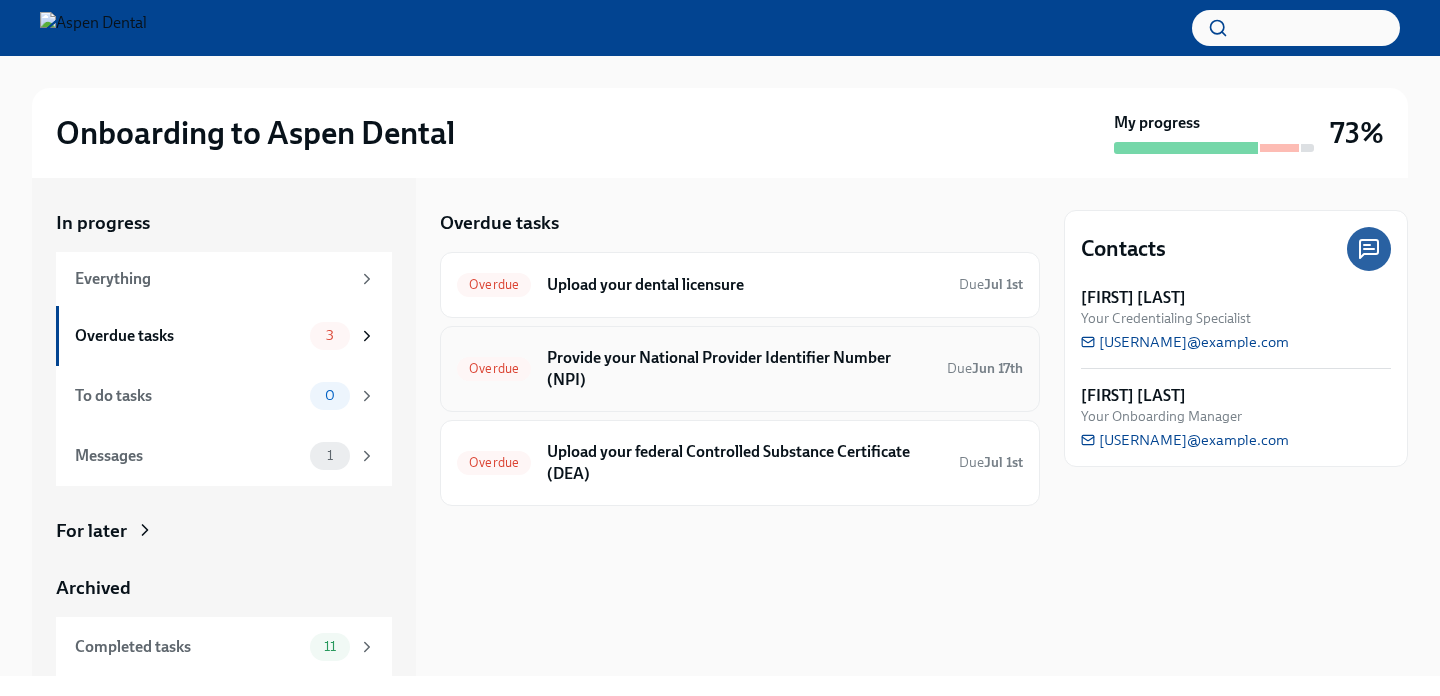 click on "Provide your National Provider Identifier Number (NPI)" at bounding box center (739, 369) 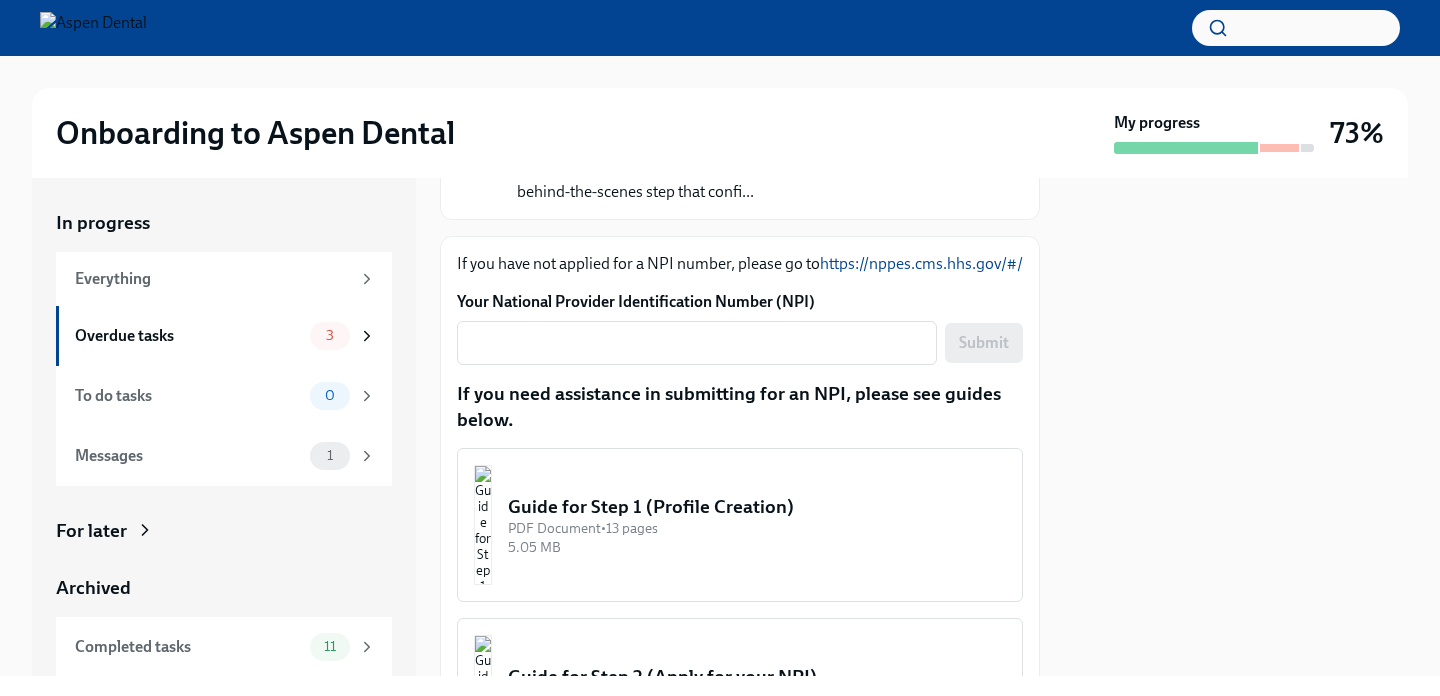 scroll, scrollTop: 474, scrollLeft: 0, axis: vertical 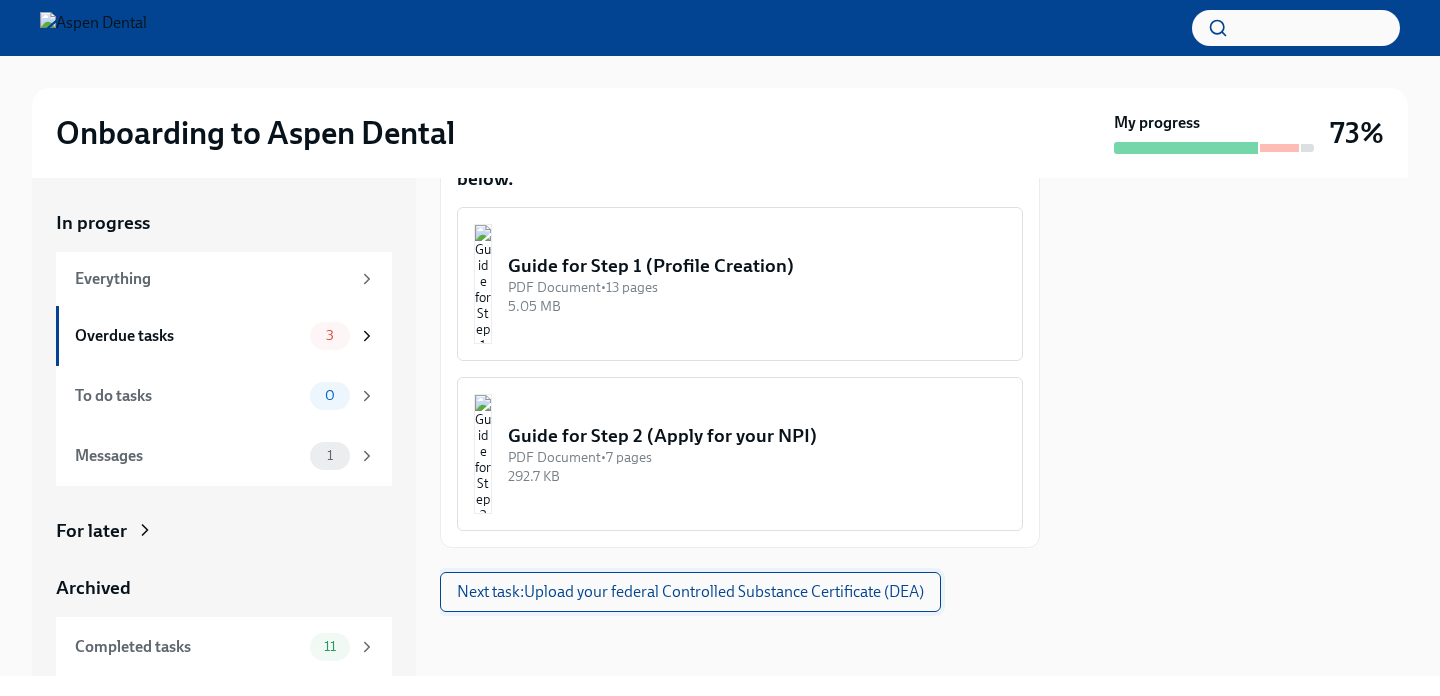 click on "Next task :  Upload your federal Controlled Substance Certificate (DEA)" at bounding box center [690, 592] 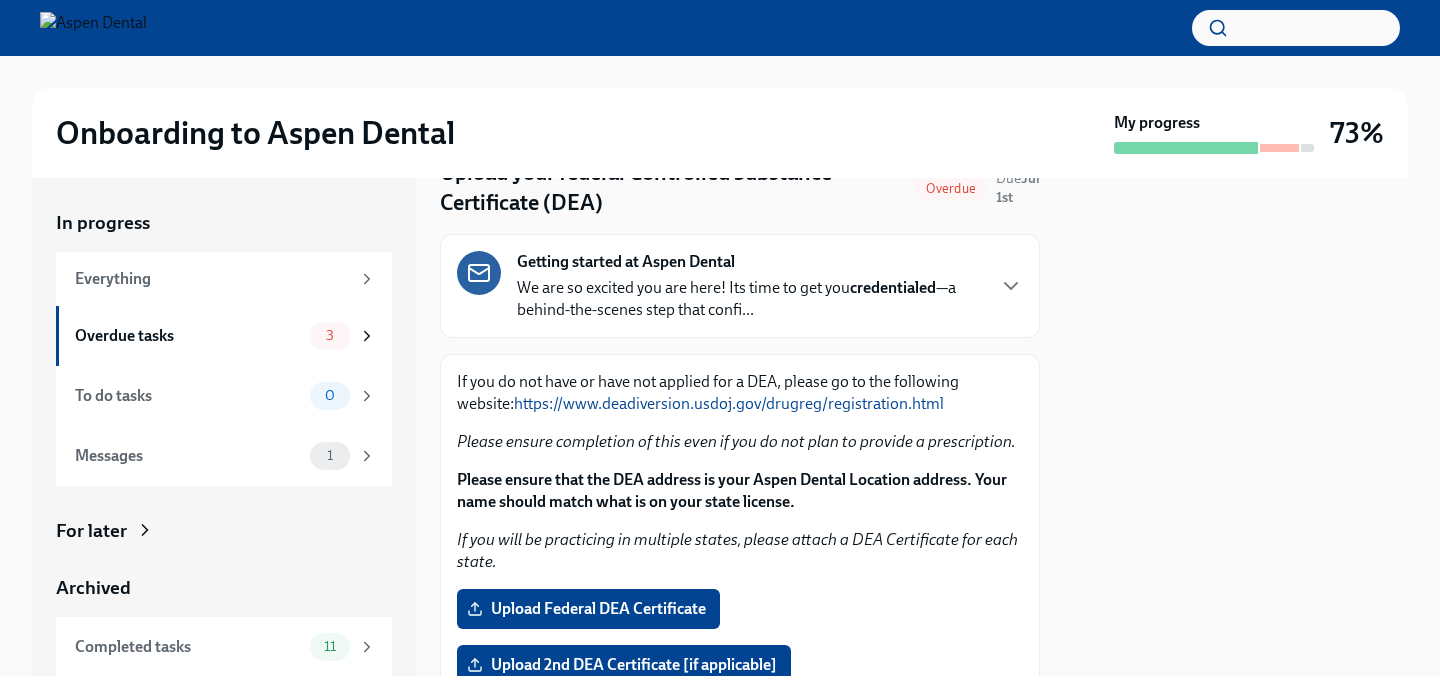 scroll, scrollTop: 0, scrollLeft: 0, axis: both 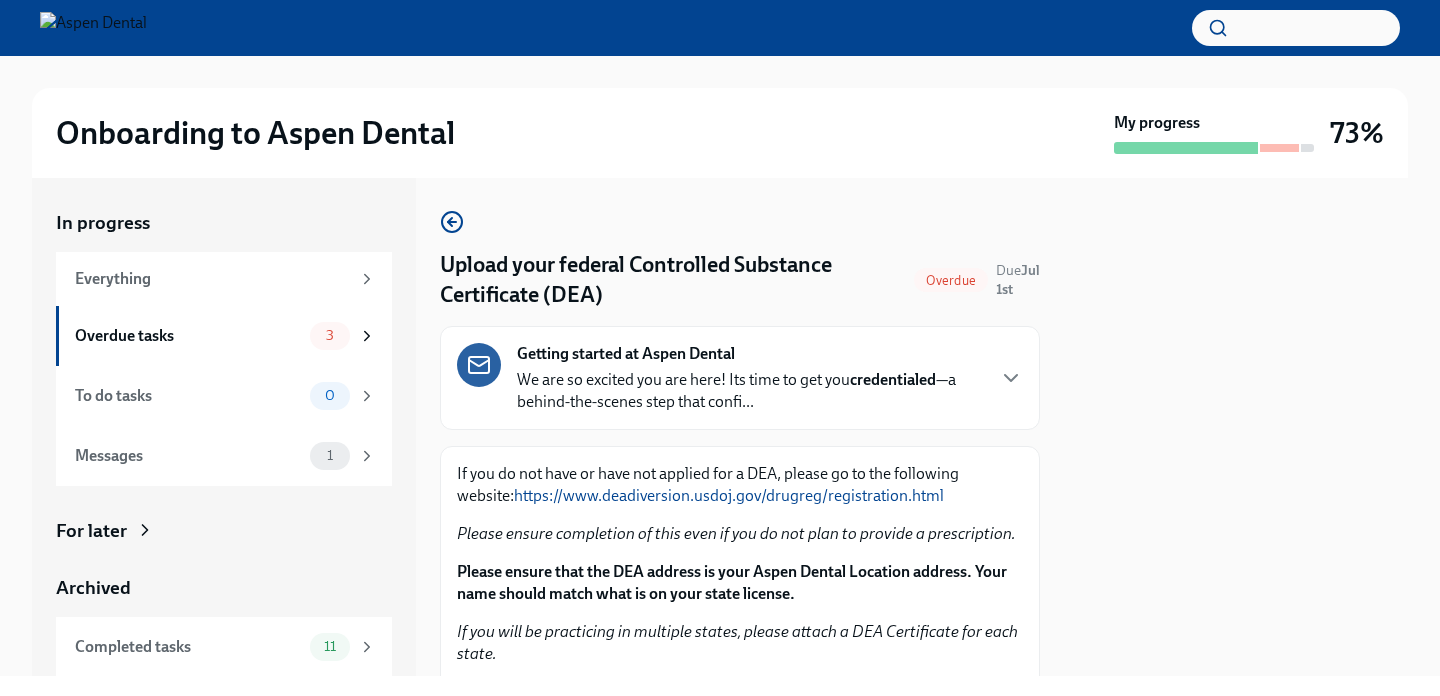 click on "https://www.deadiversion.usdoj.gov/drugreg/registration.html" at bounding box center [729, 495] 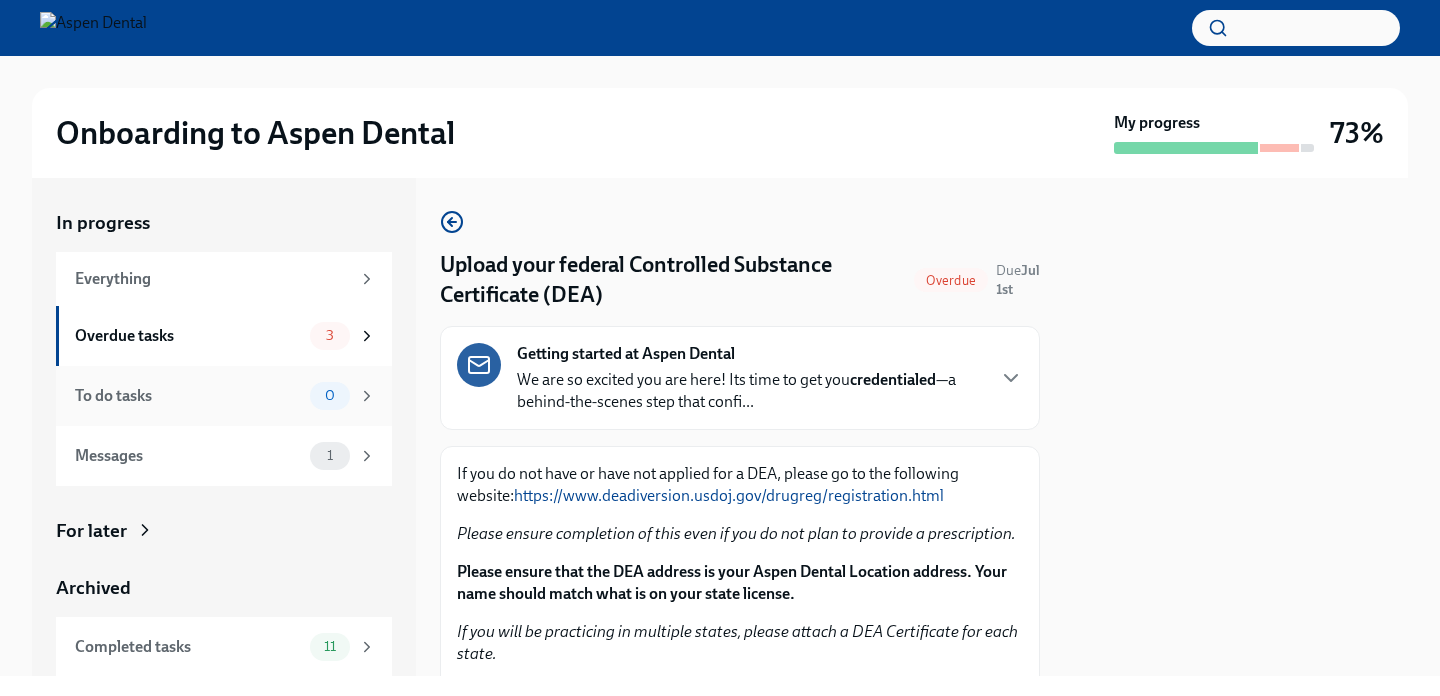 scroll, scrollTop: 61, scrollLeft: 0, axis: vertical 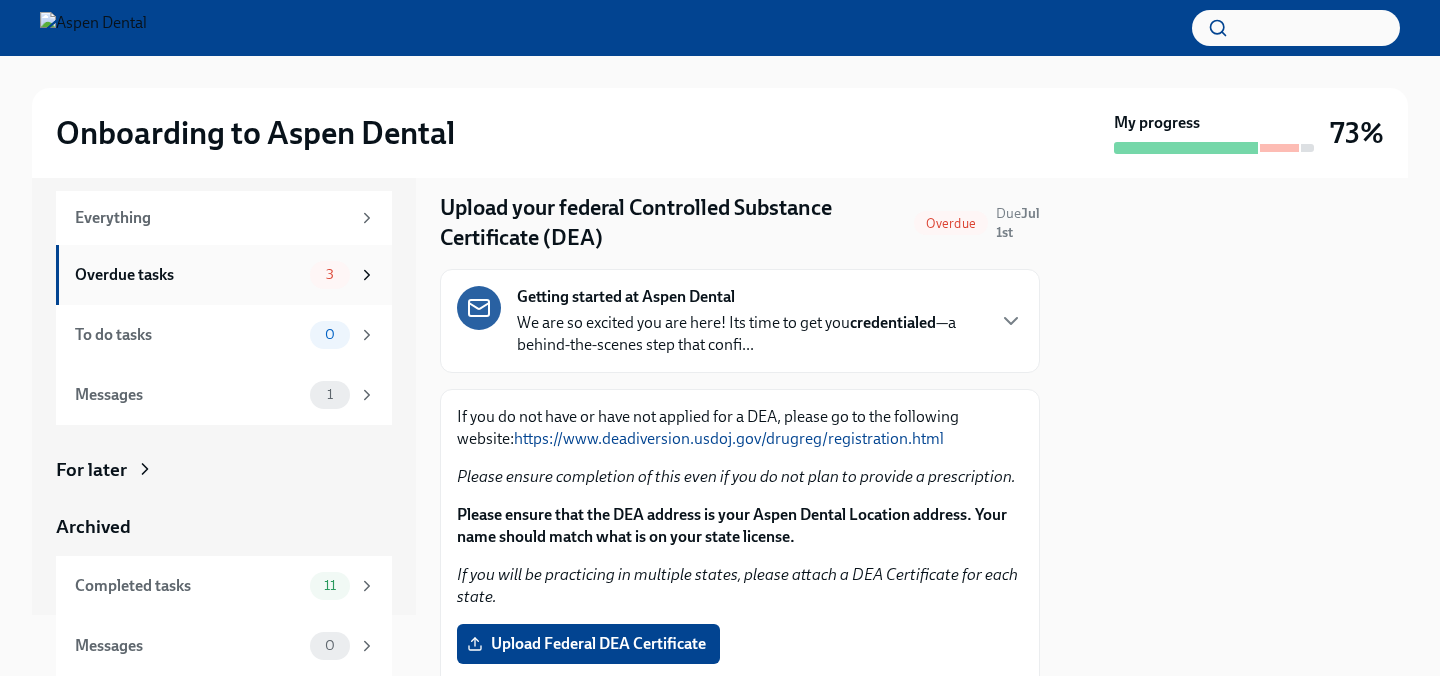 click on "3" at bounding box center [330, 274] 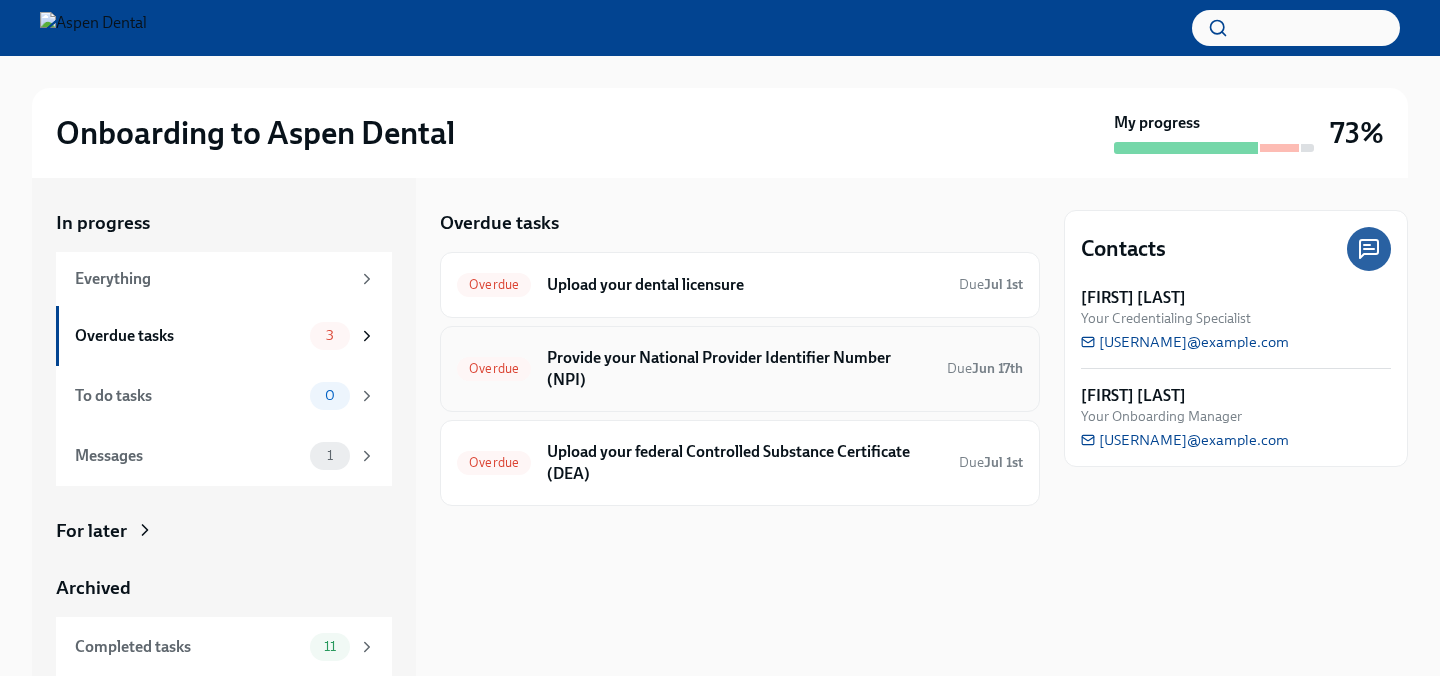 click on "Provide your National Provider Identifier Number (NPI)" at bounding box center (739, 369) 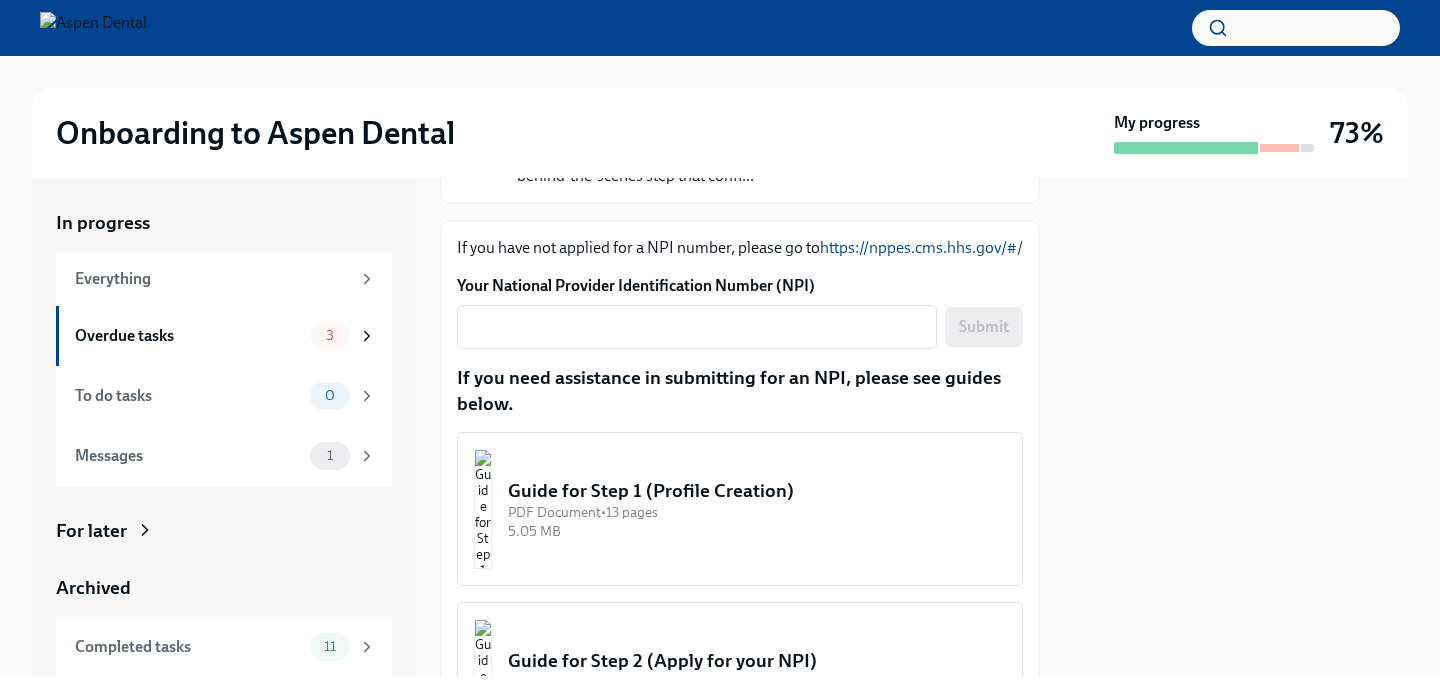 scroll, scrollTop: 230, scrollLeft: 0, axis: vertical 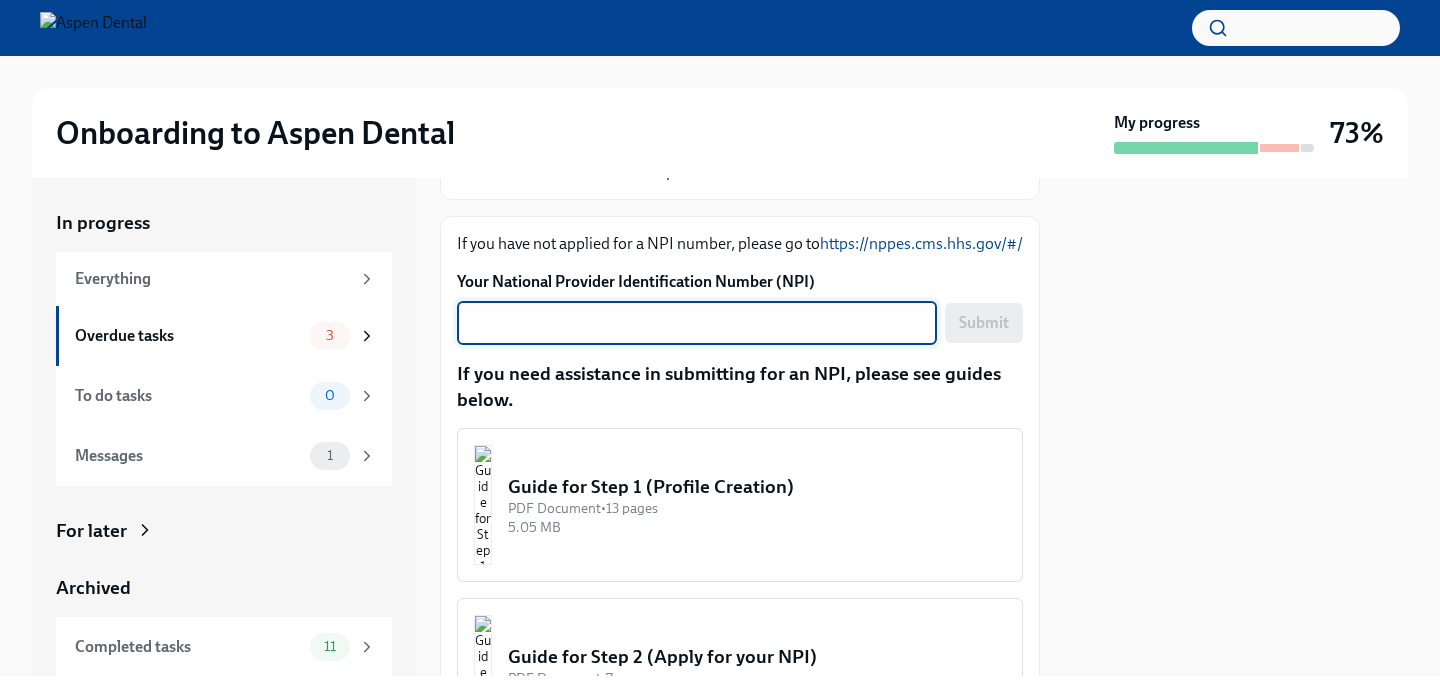 click on "Your National Provider Identification Number (NPI)" at bounding box center (697, 323) 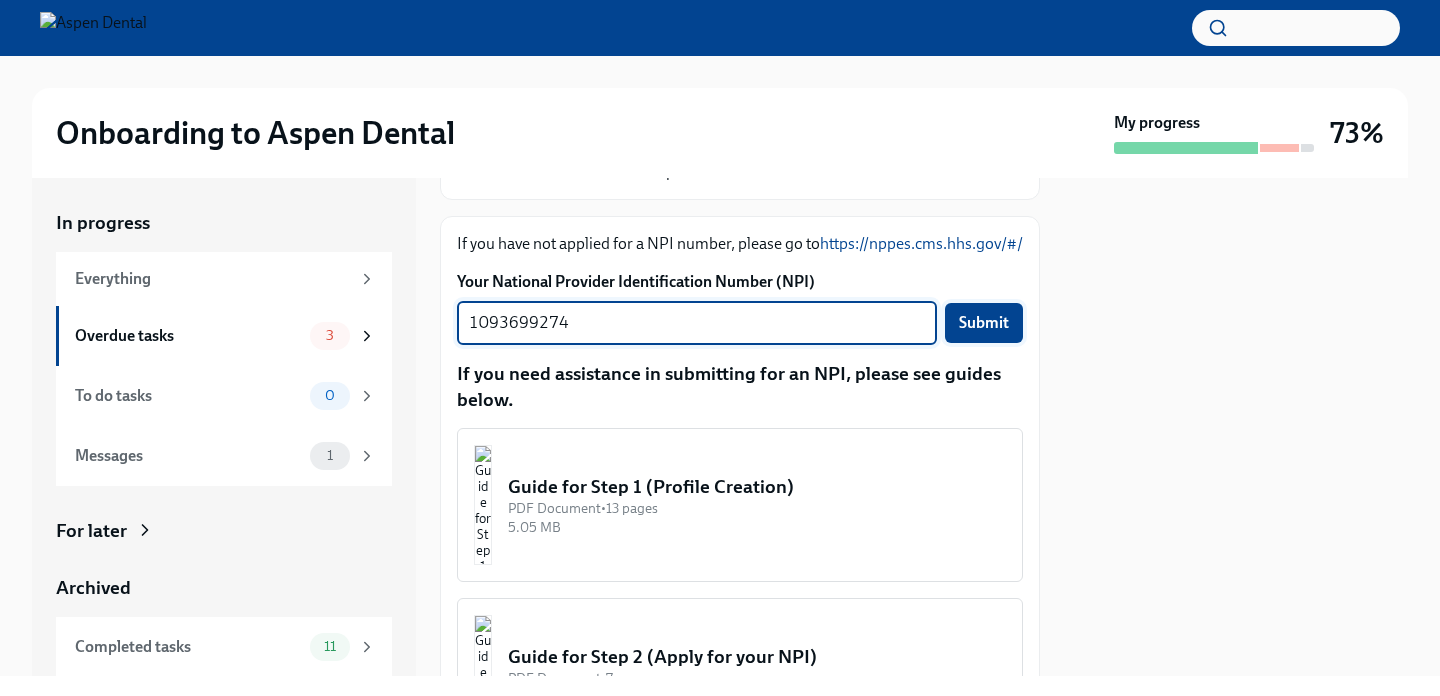 type on "1093699274" 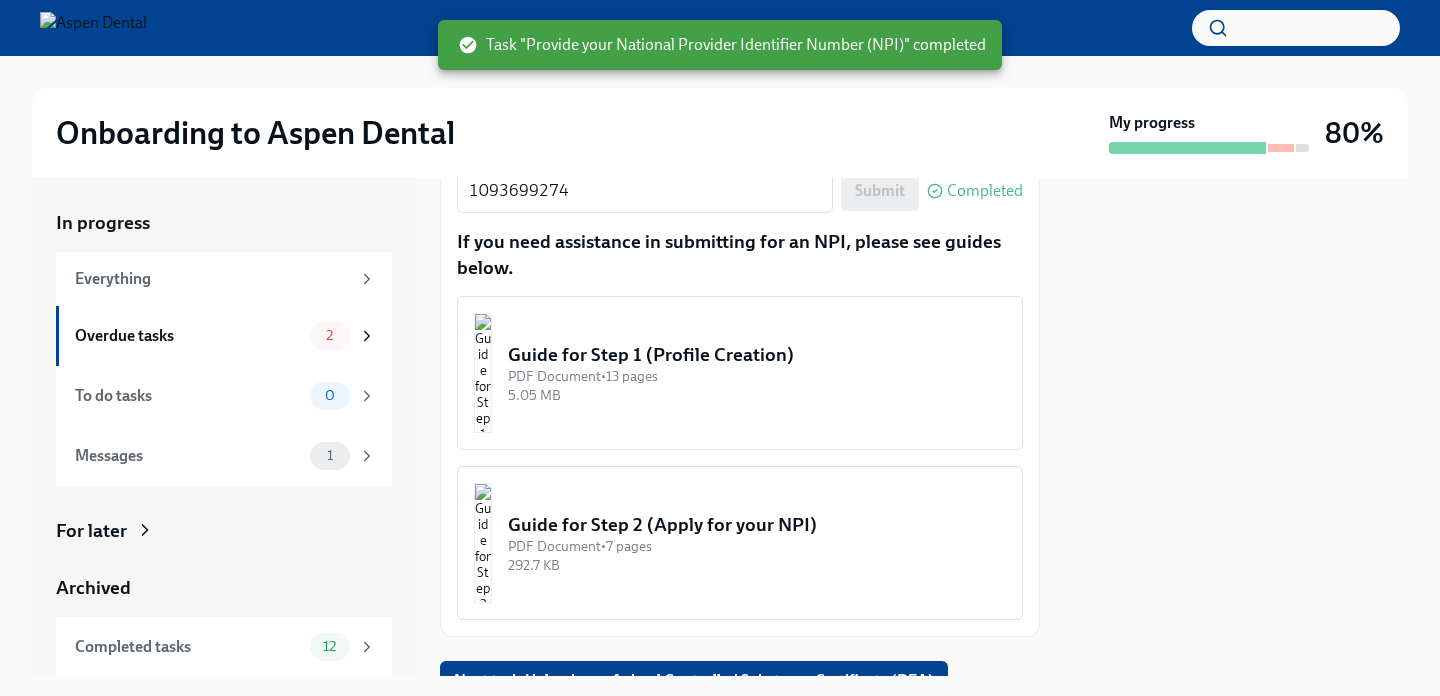scroll, scrollTop: 367, scrollLeft: 0, axis: vertical 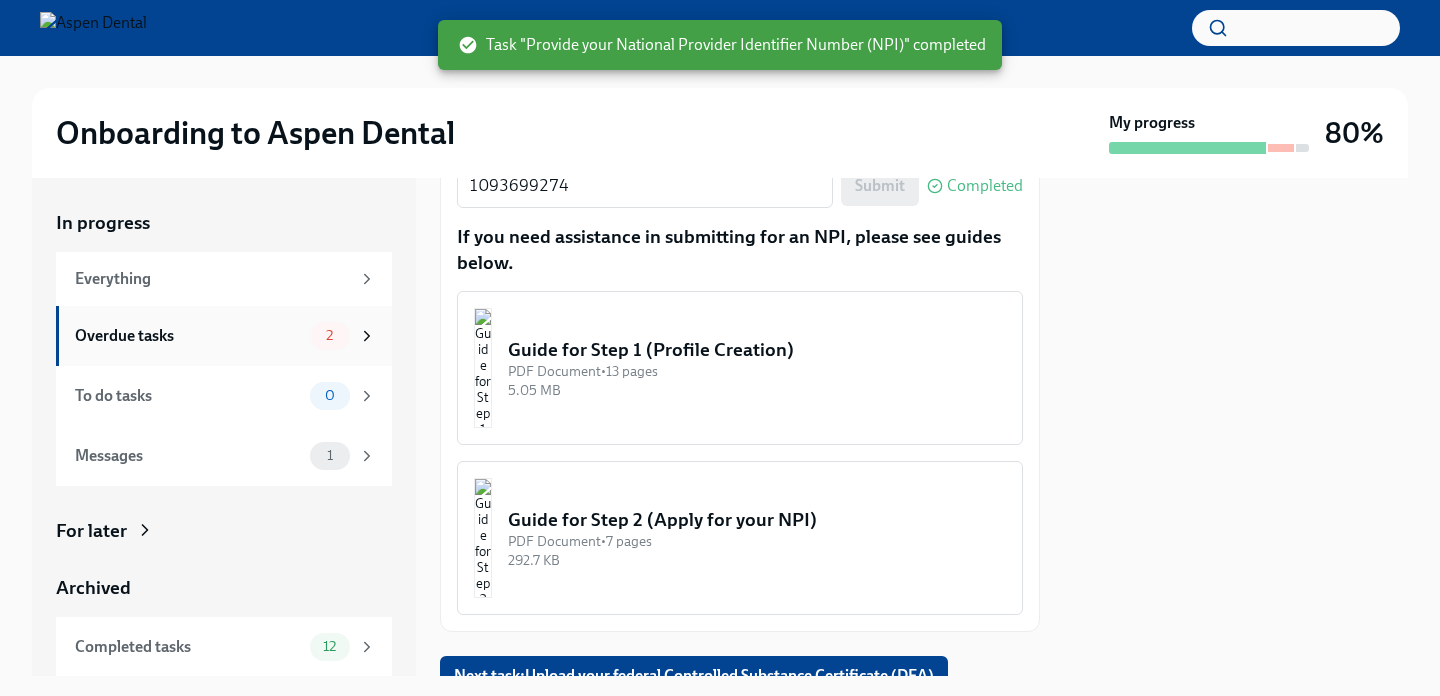 click on "Overdue tasks 2" at bounding box center [225, 336] 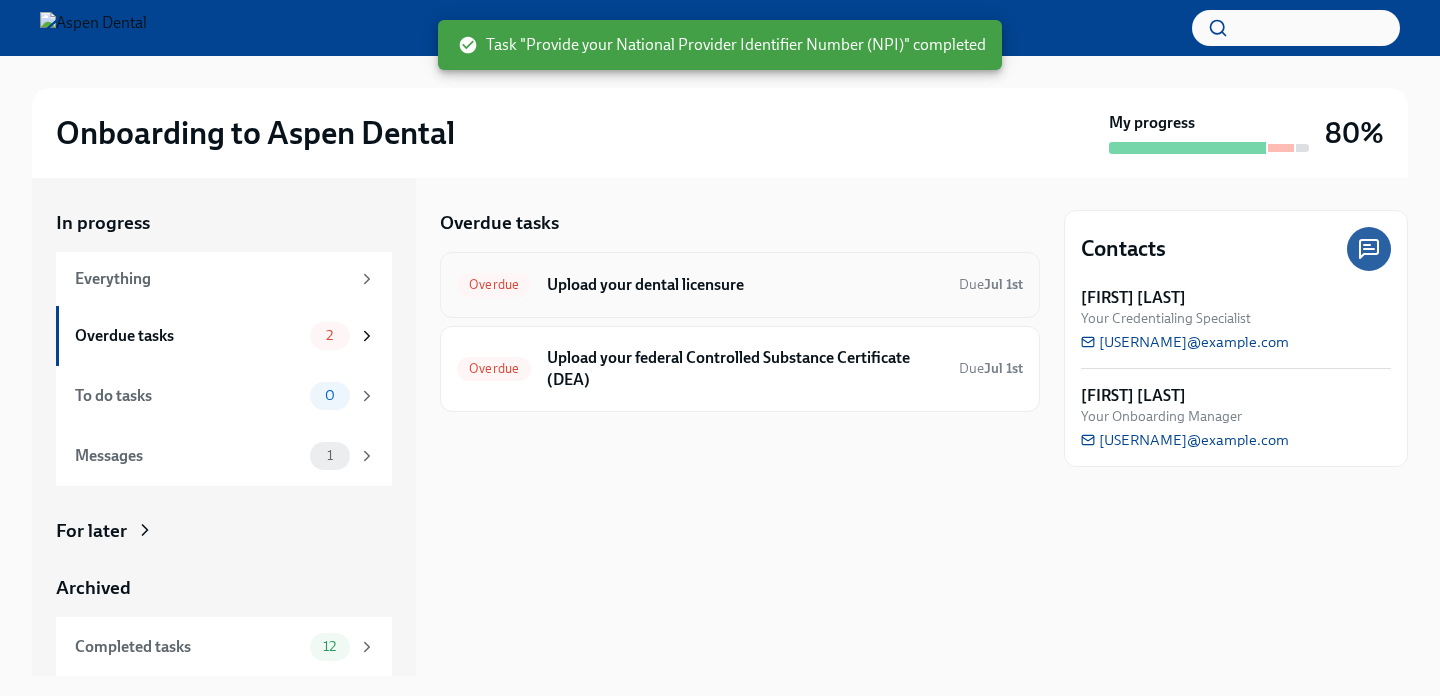 click on "Upload your dental licensure" at bounding box center (745, 285) 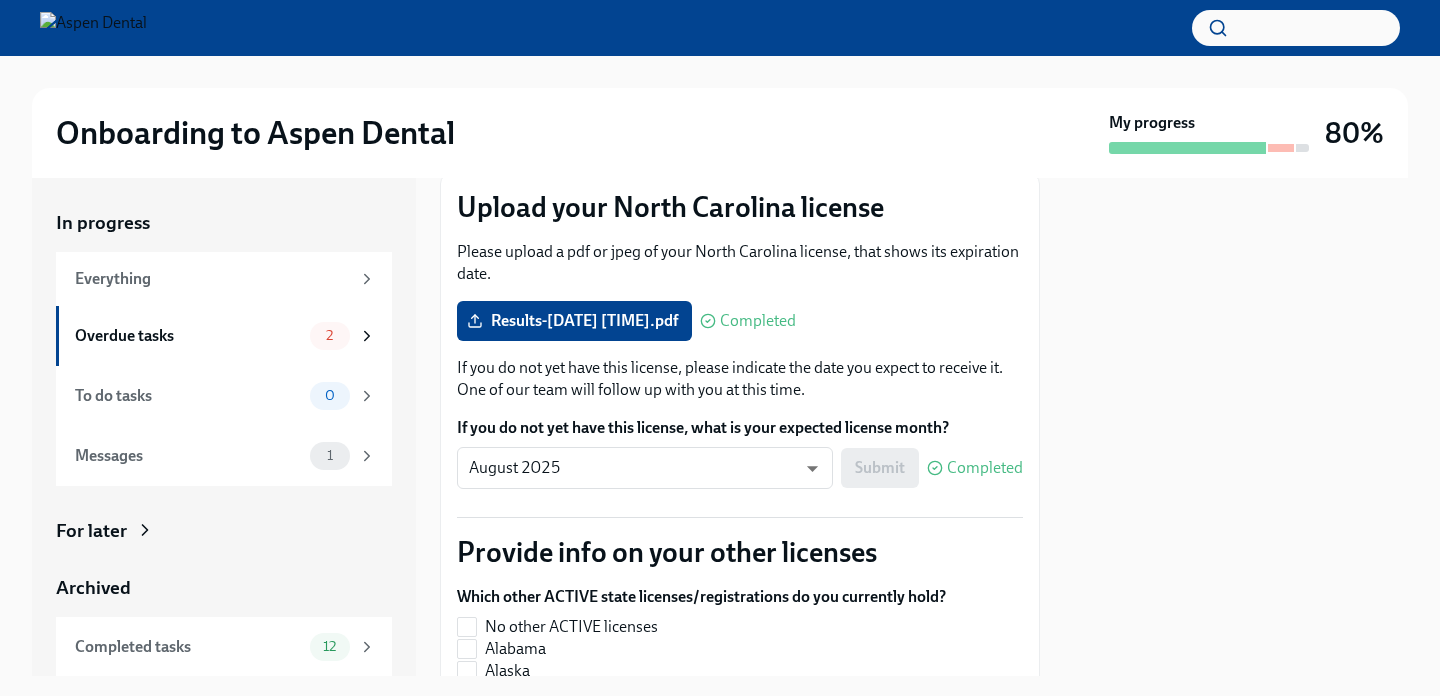 scroll, scrollTop: 237, scrollLeft: 0, axis: vertical 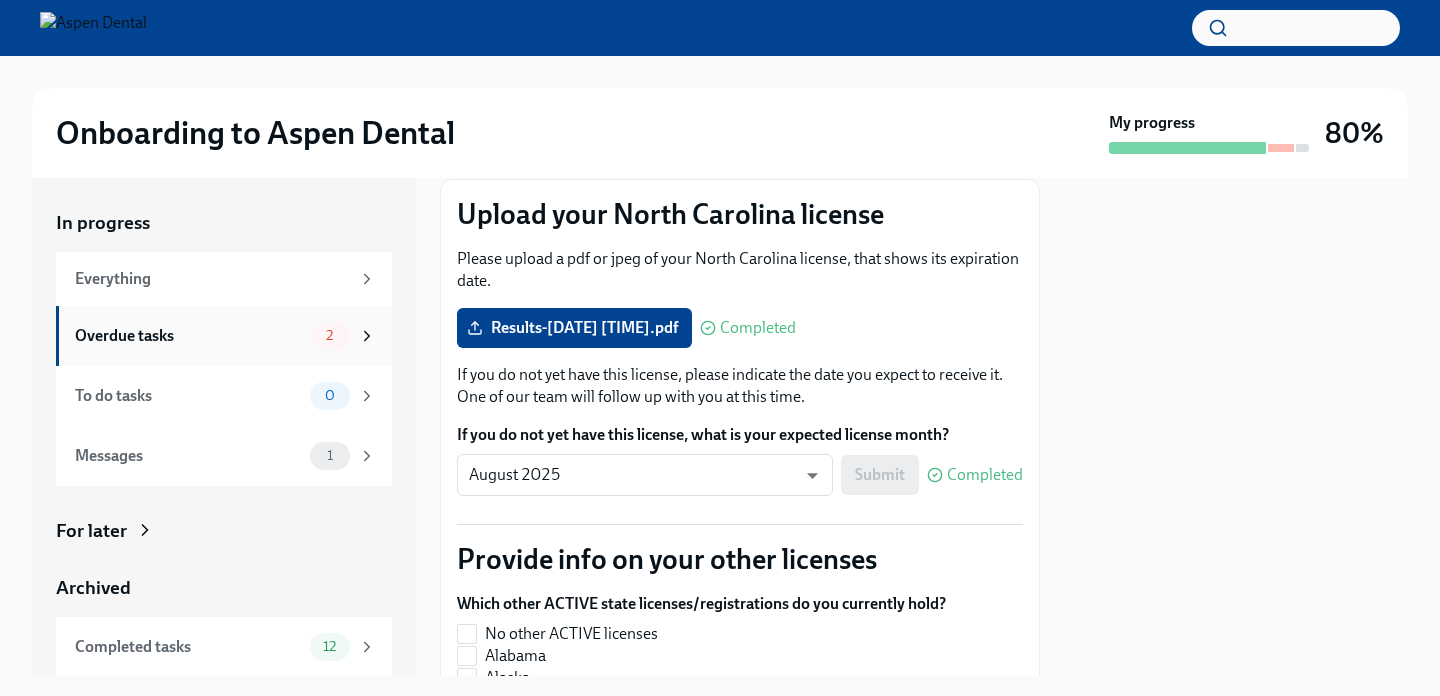 click on "2" at bounding box center (343, 336) 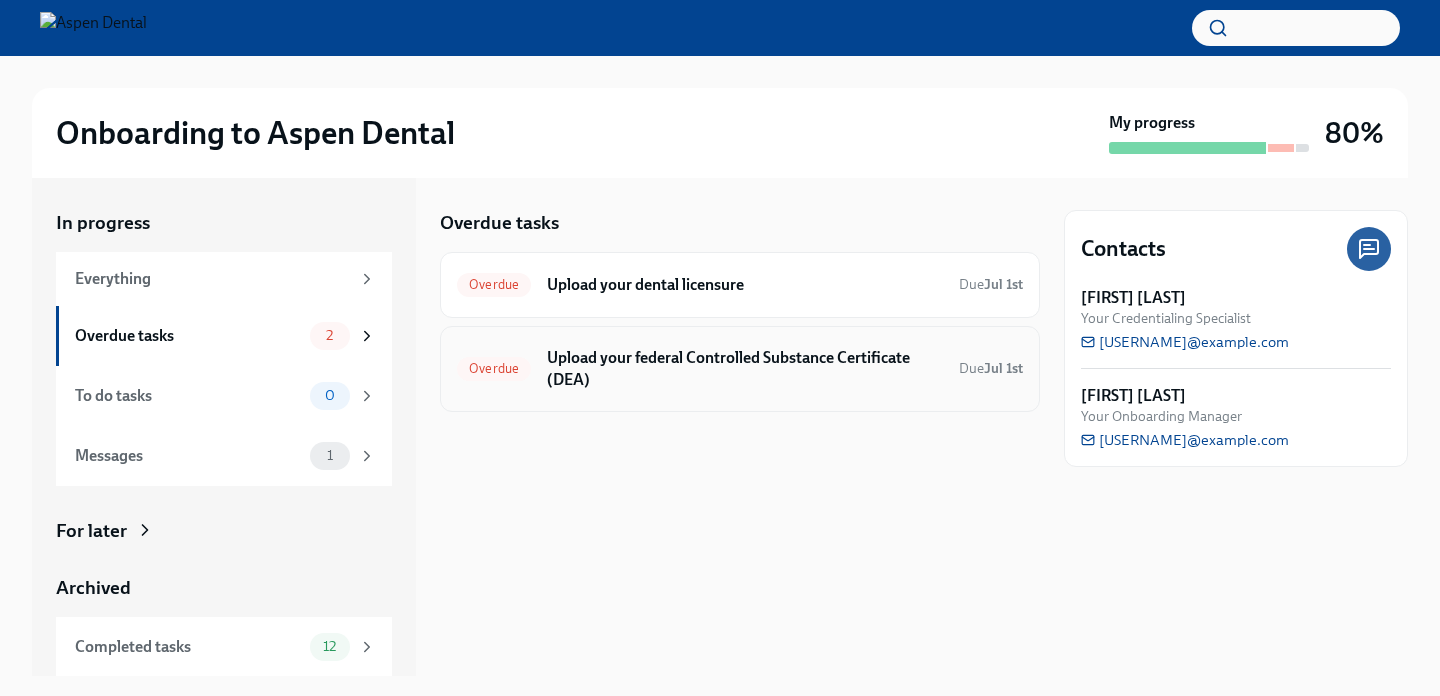 click on "Upload your federal Controlled Substance Certificate (DEA)" at bounding box center (745, 369) 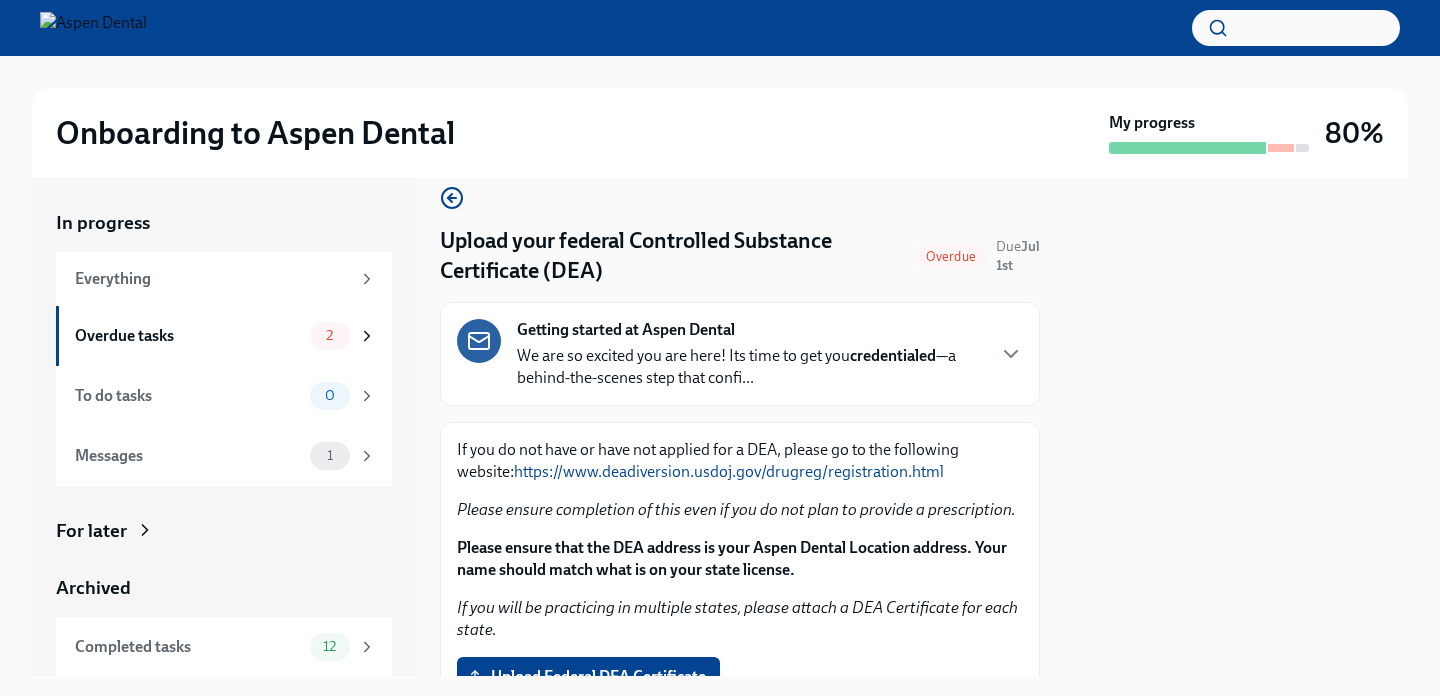 scroll, scrollTop: 0, scrollLeft: 0, axis: both 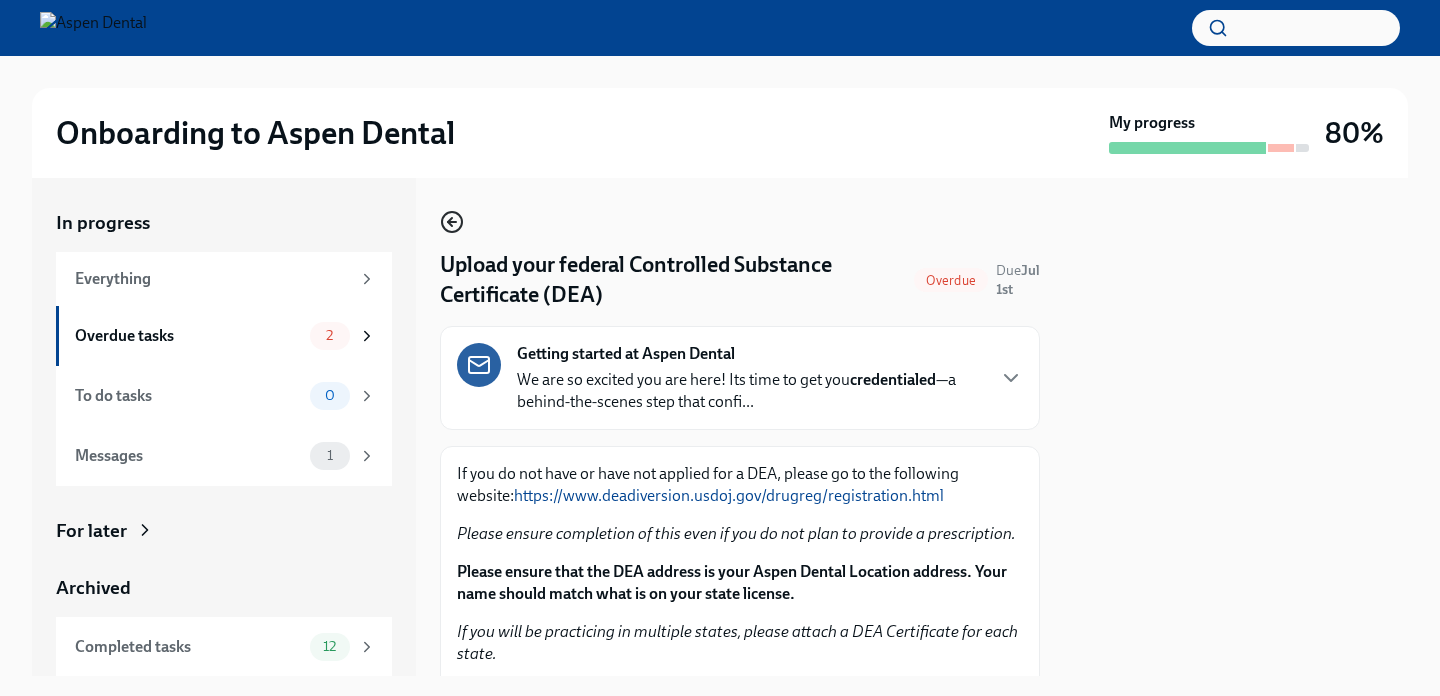 click on "In progress Everything Overdue tasks 2 To do tasks 0 Messages 1 For later Archived Completed tasks 12 Messages 0 Upload your federal Controlled Substance Certificate (DEA) Overdue Due  Jul 1st Getting started at Aspen Dental We are so excited you are here! Its time to get you  credentialed —a behind-the-scenes step that confi... If you do not have or have not applied for a DEA, please go to the following website:  https://www.deadiversion.usdoj.gov/drugreg/registration.html
Please ensure completion of this even if you do not plan to provide a prescription.
Please ensure that the DEA address is your Aspen Dental Location address. Your name should match what is on your state license.
If you will be practicing in multiple states, please attach a DEA Certificate for each state. Upload Federal DEA Certificate Upload 2nd DEA Certificate [if applicable] Upload 3rd DEA Certificate [if applicable] [USERNAME]@example.com" at bounding box center [720, 427] 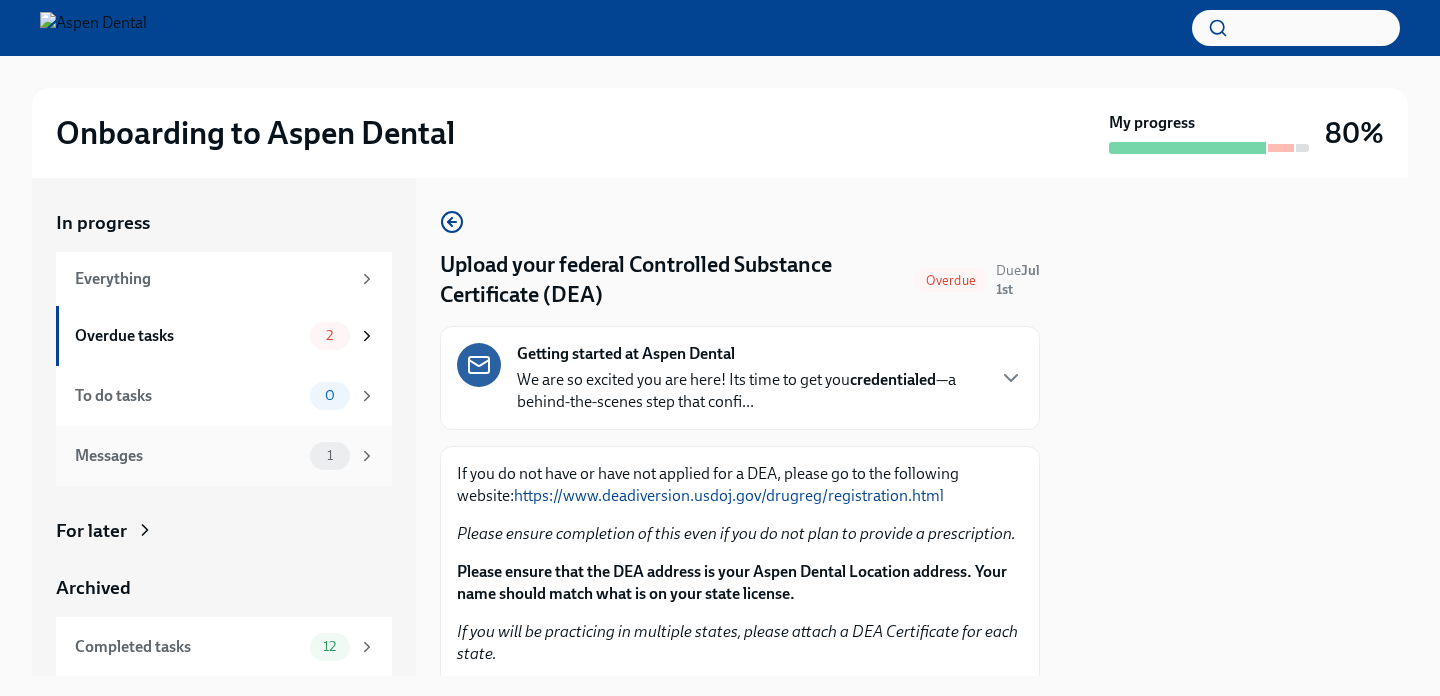 click on "1" at bounding box center [330, 455] 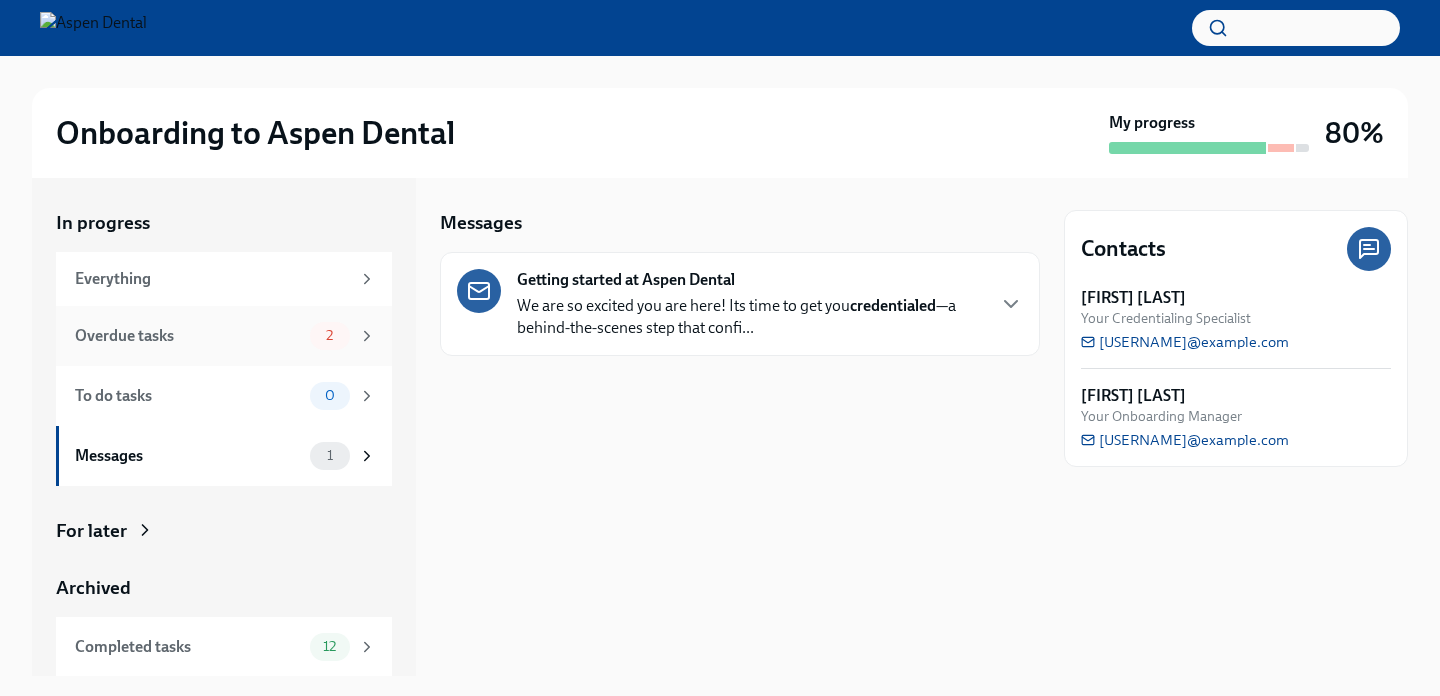 click on "2" at bounding box center [330, 336] 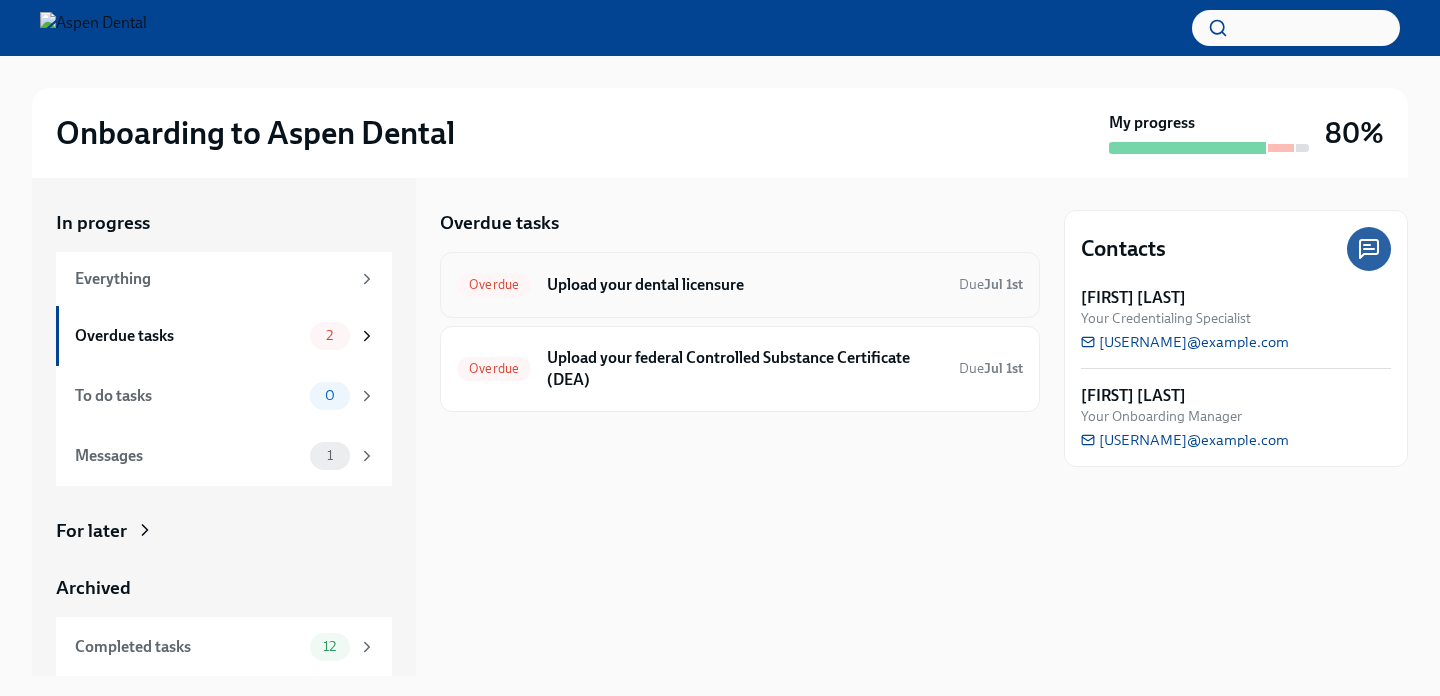 click on "Overdue" at bounding box center [494, 284] 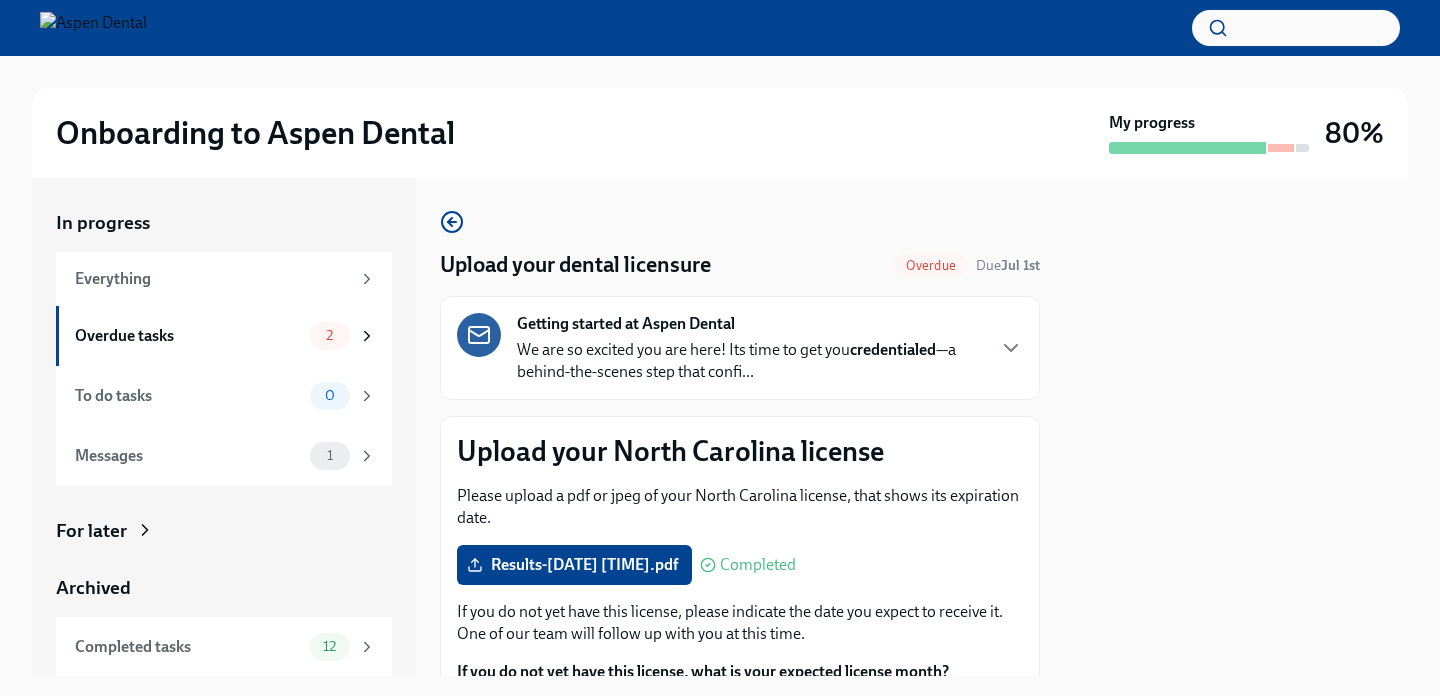 click at bounding box center [479, 335] 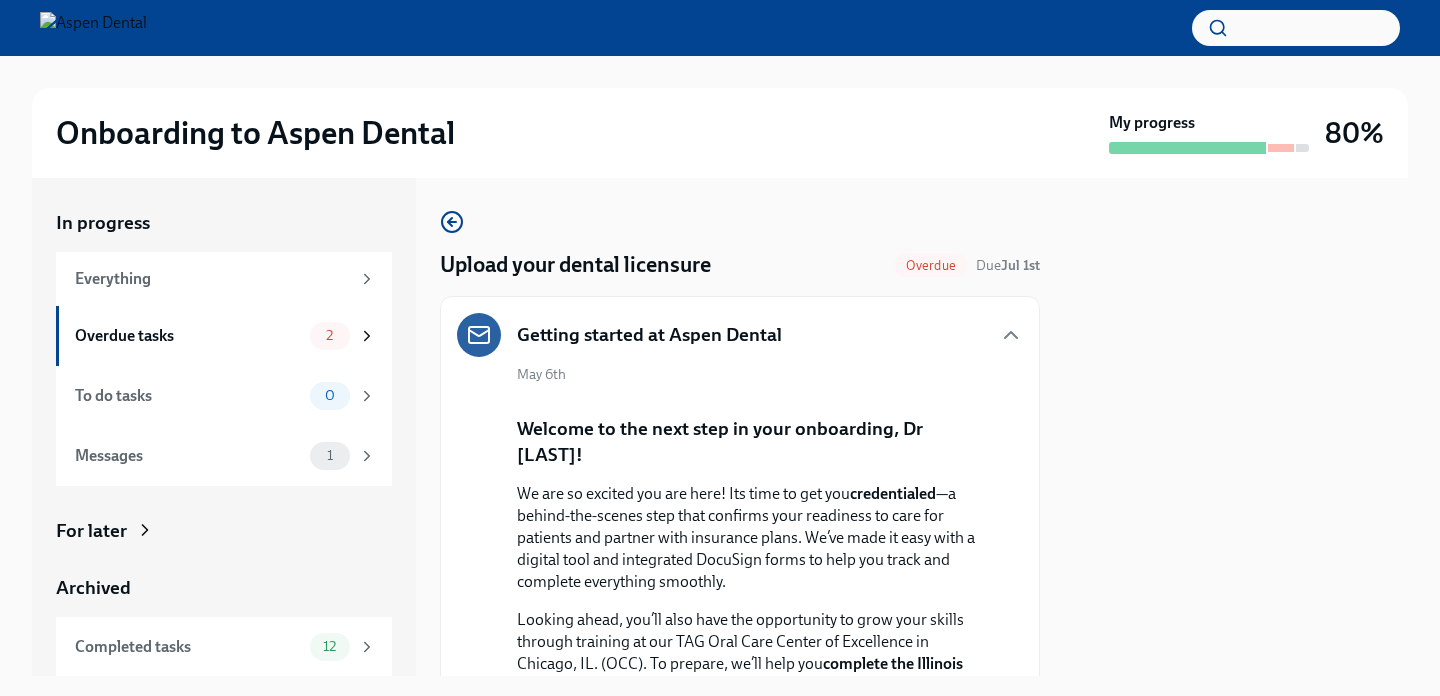 click 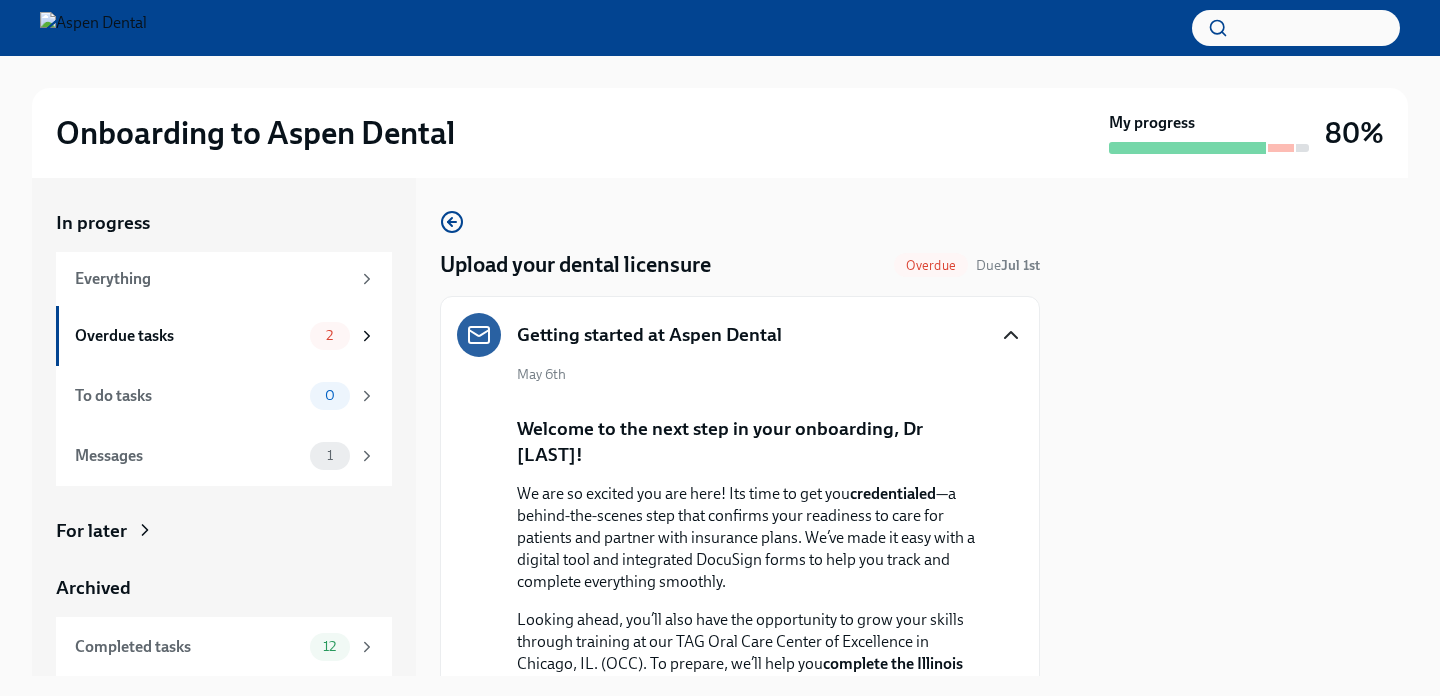 click 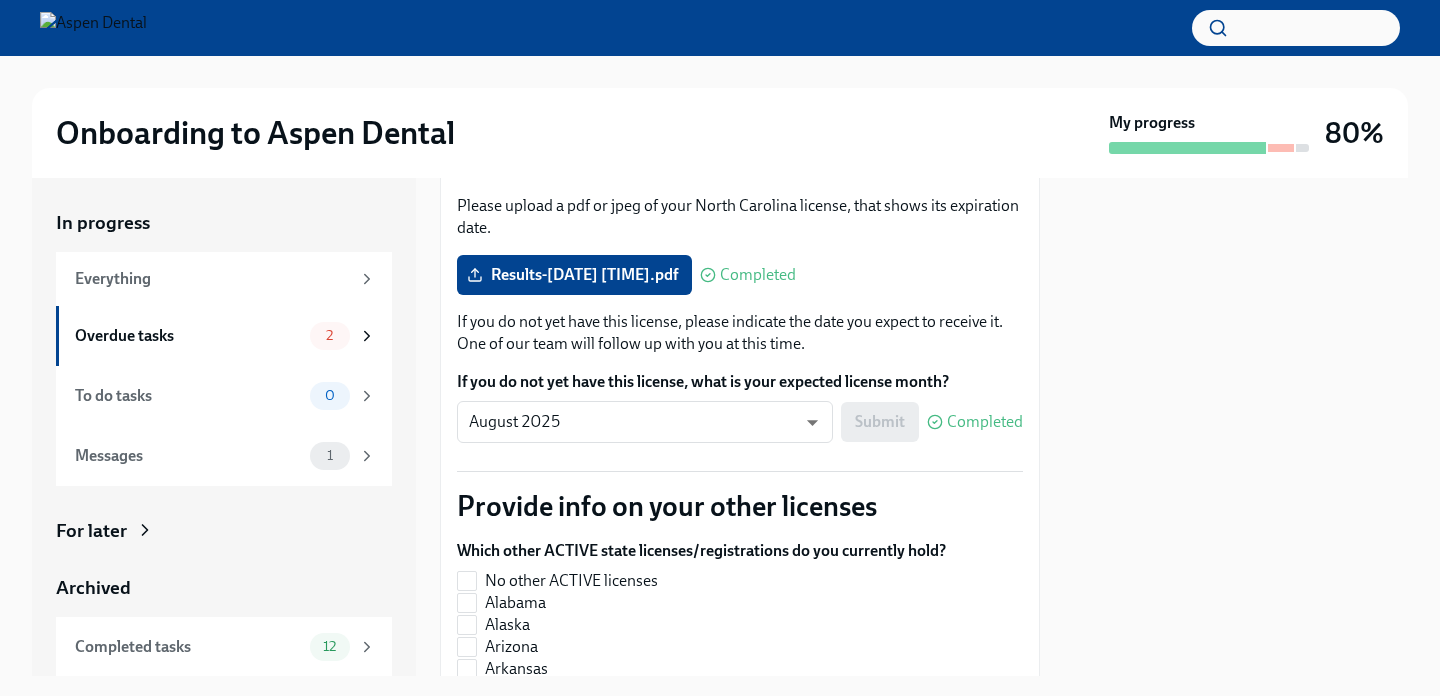 scroll, scrollTop: 292, scrollLeft: 0, axis: vertical 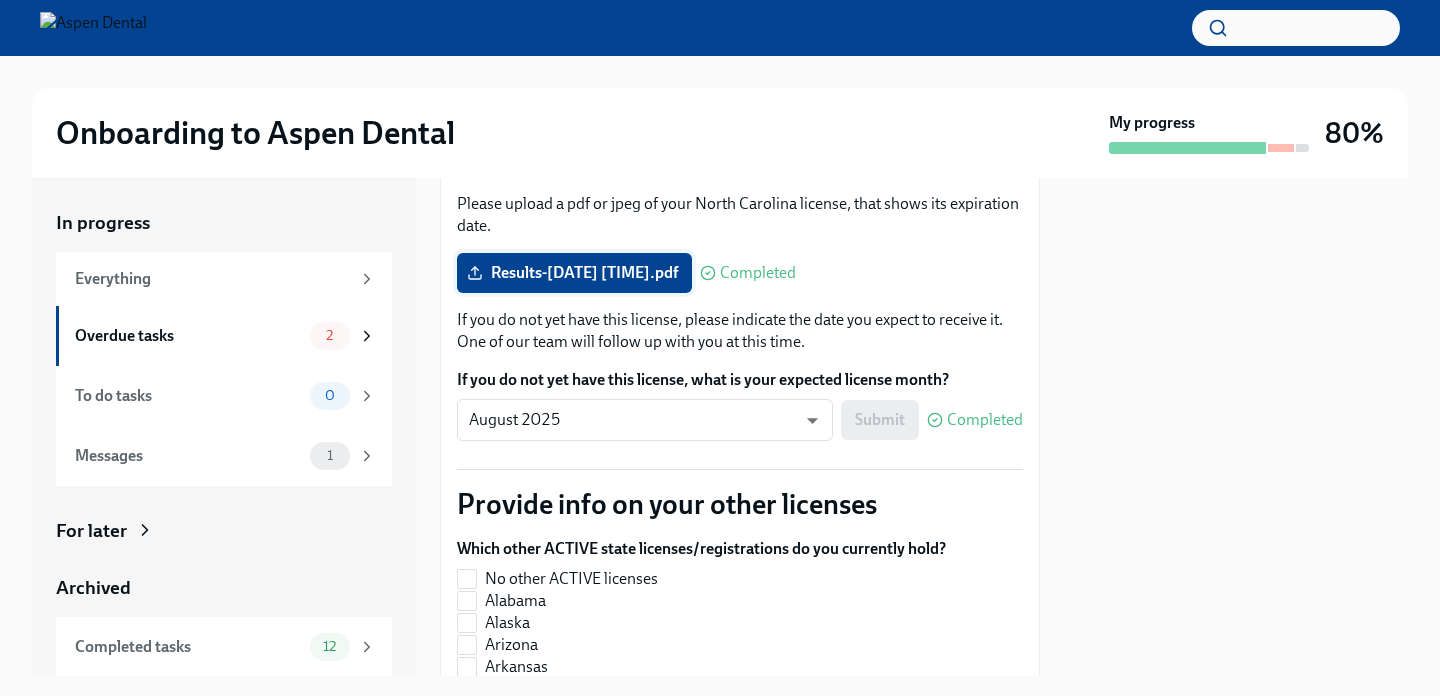 click on "Results-[DATE] [TIME].pdf" at bounding box center (574, 273) 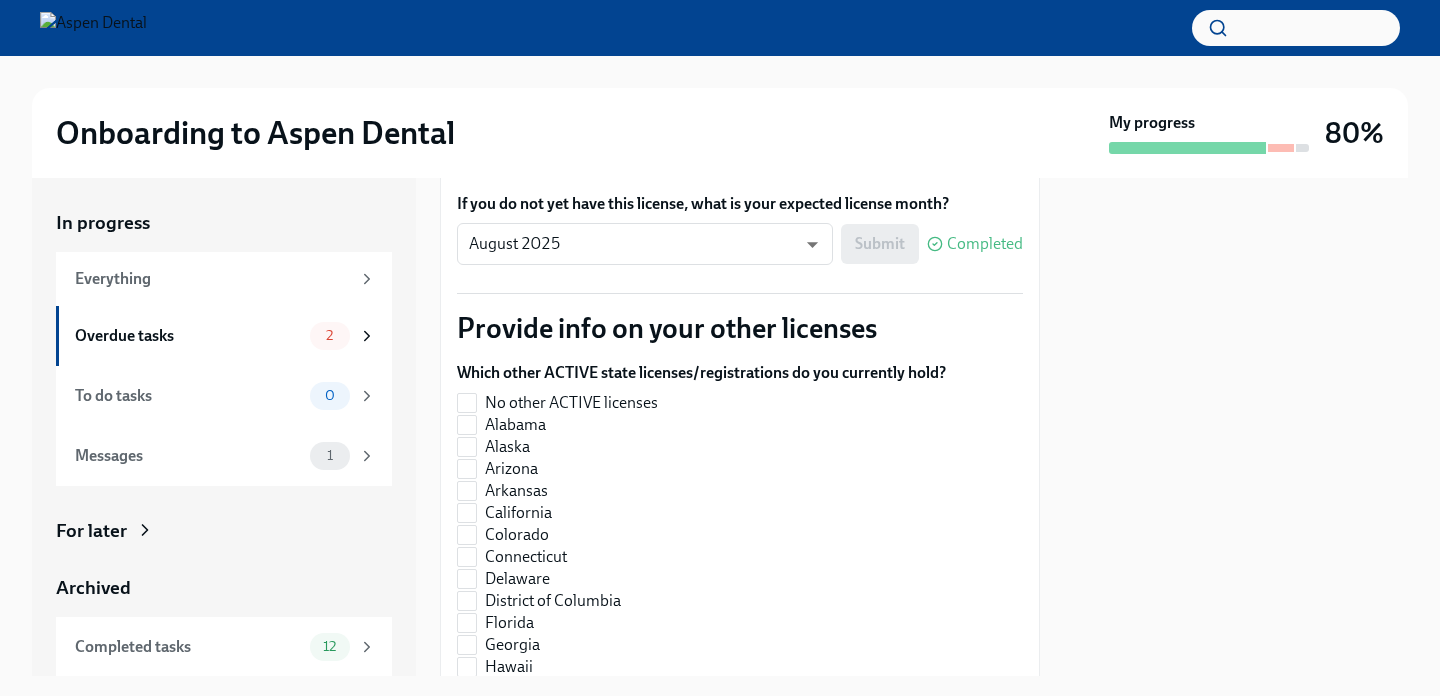 scroll, scrollTop: 469, scrollLeft: 0, axis: vertical 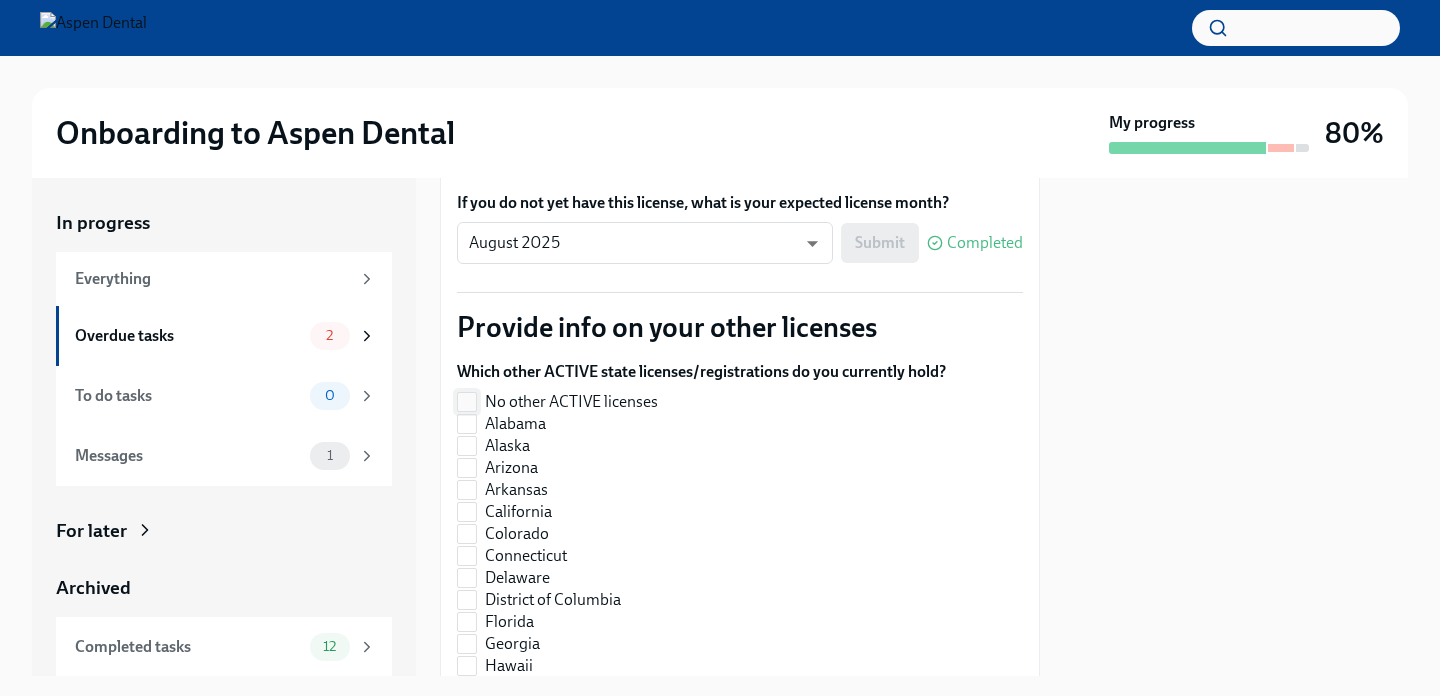 click on "No other ACTIVE licenses" at bounding box center (571, 402) 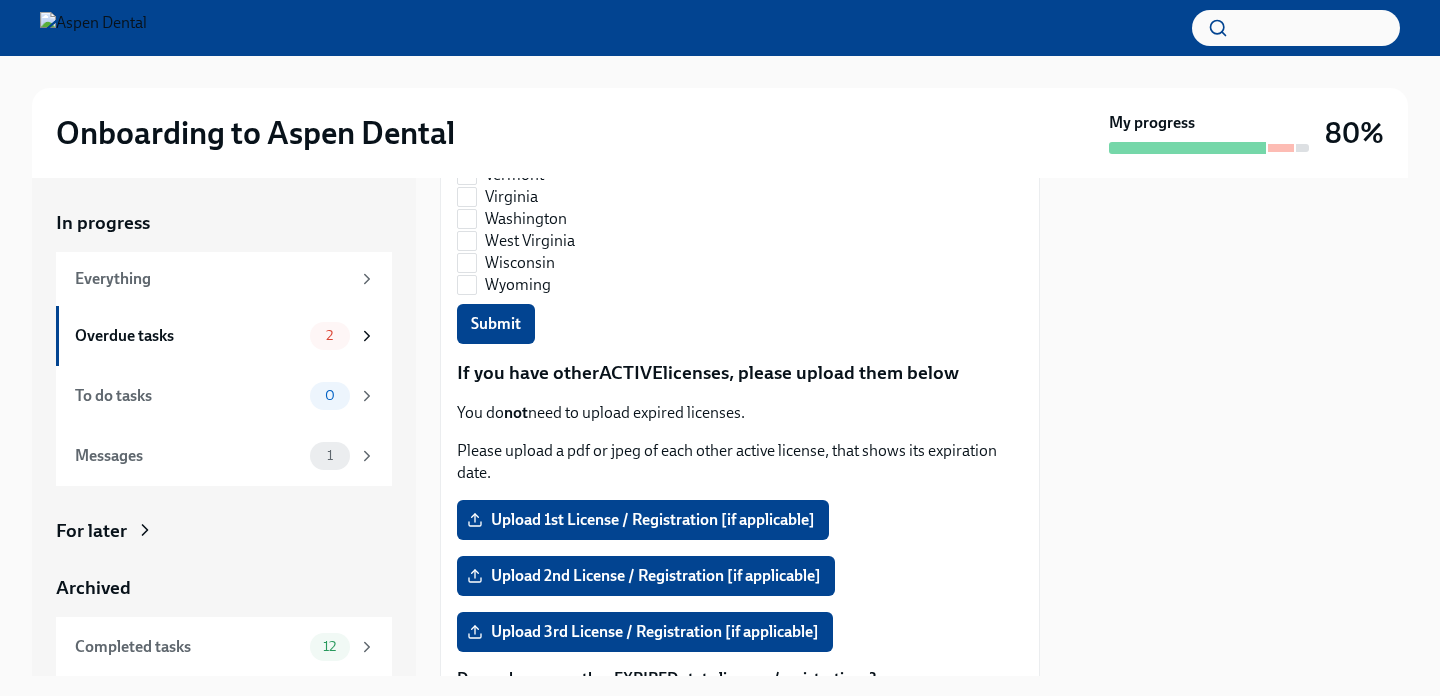 scroll, scrollTop: 1705, scrollLeft: 0, axis: vertical 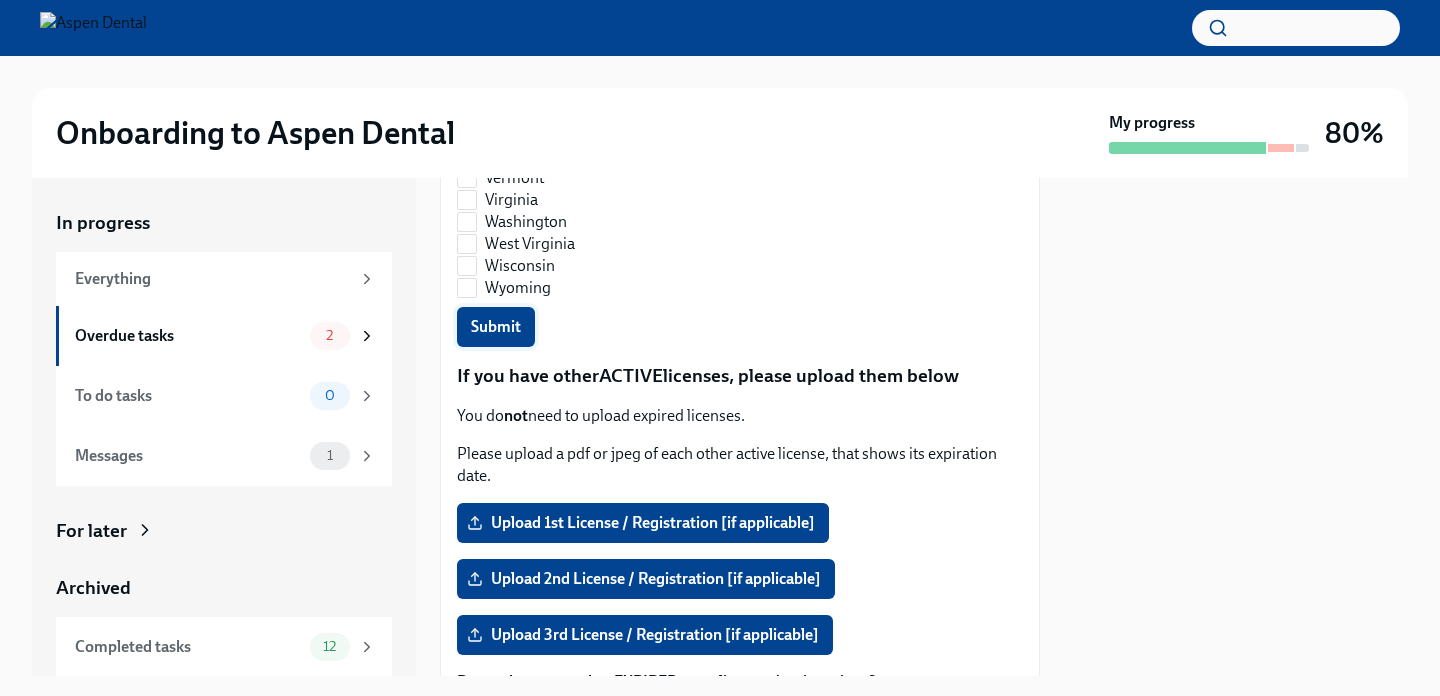 click on "Submit" at bounding box center [496, 327] 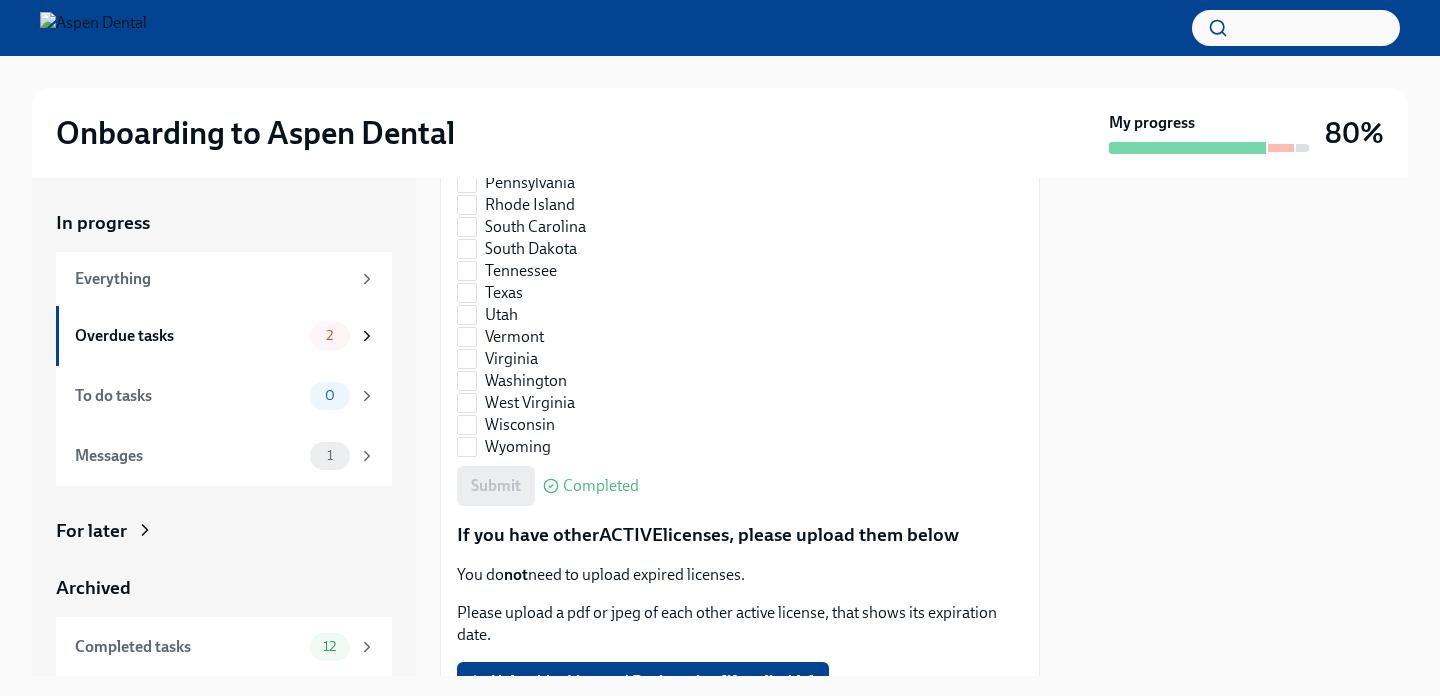 checkbox on "true" 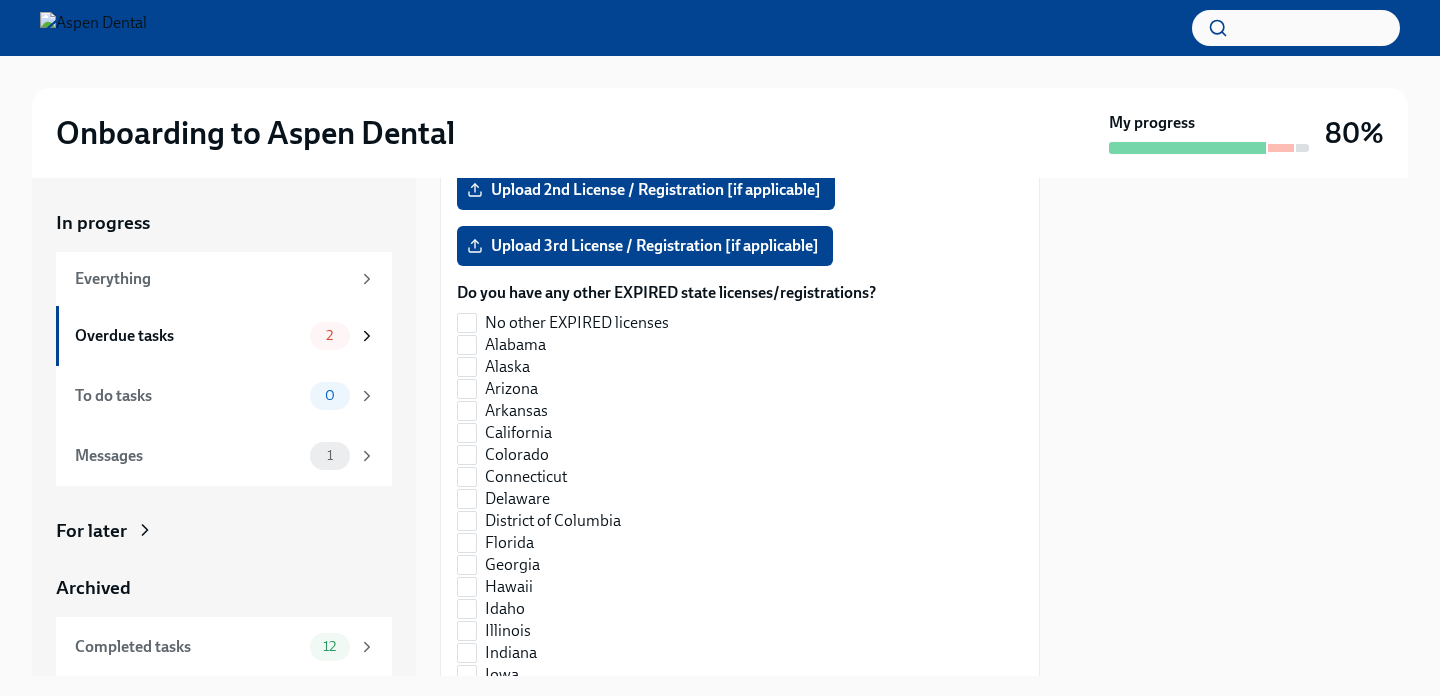 scroll, scrollTop: 2086, scrollLeft: 0, axis: vertical 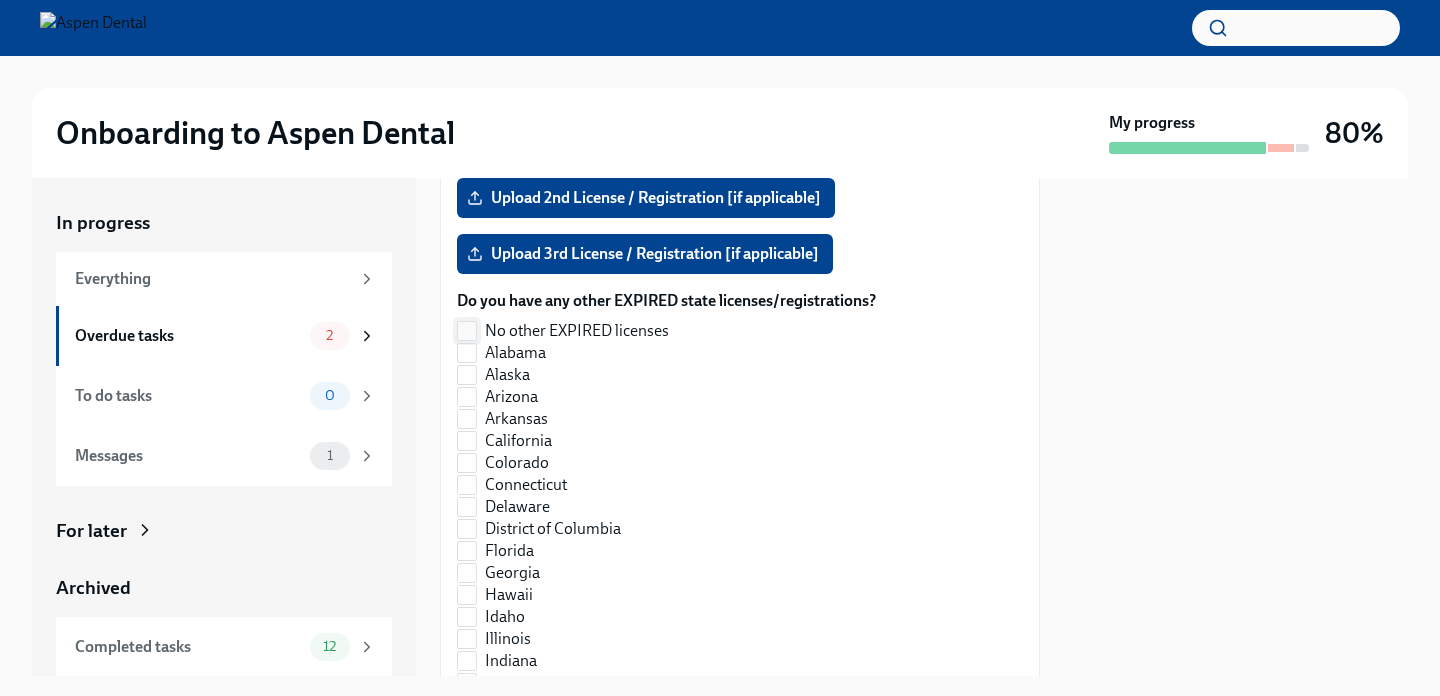 click on "No other EXPIRED licenses" at bounding box center [658, 331] 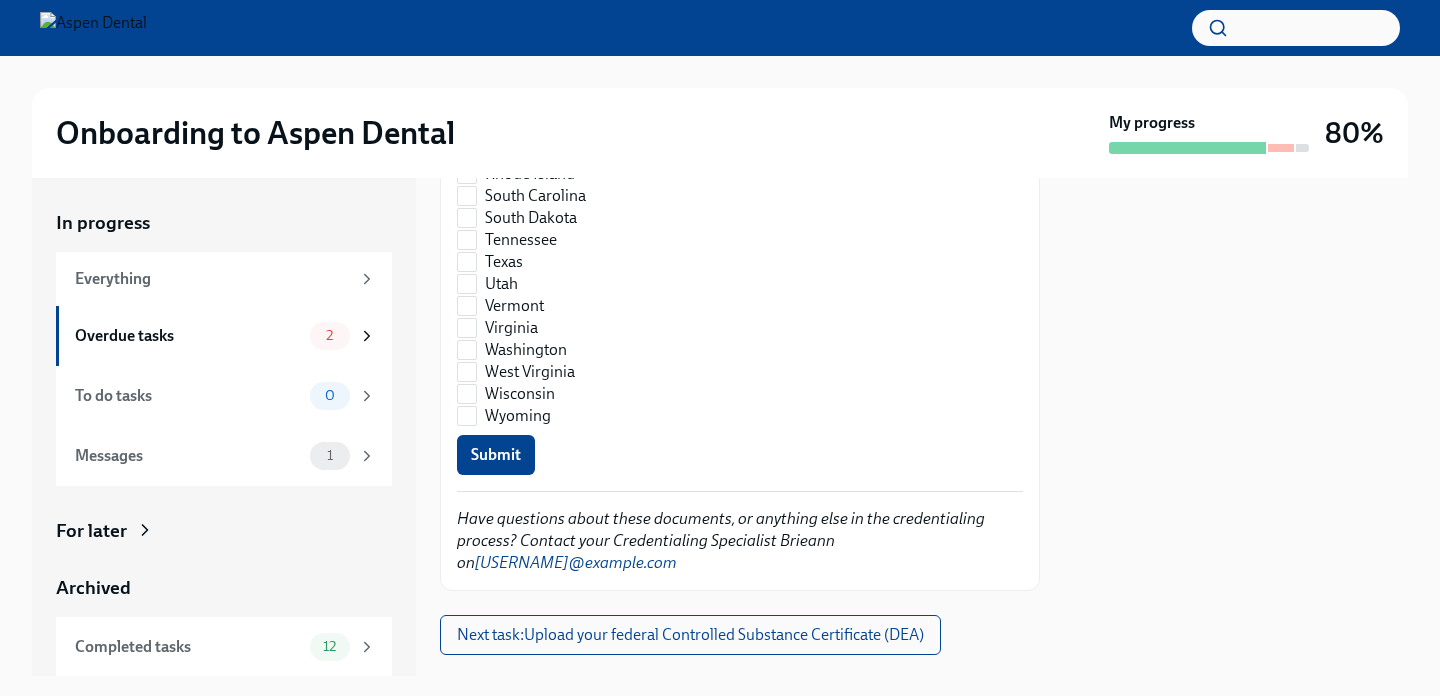 scroll, scrollTop: 3147, scrollLeft: 0, axis: vertical 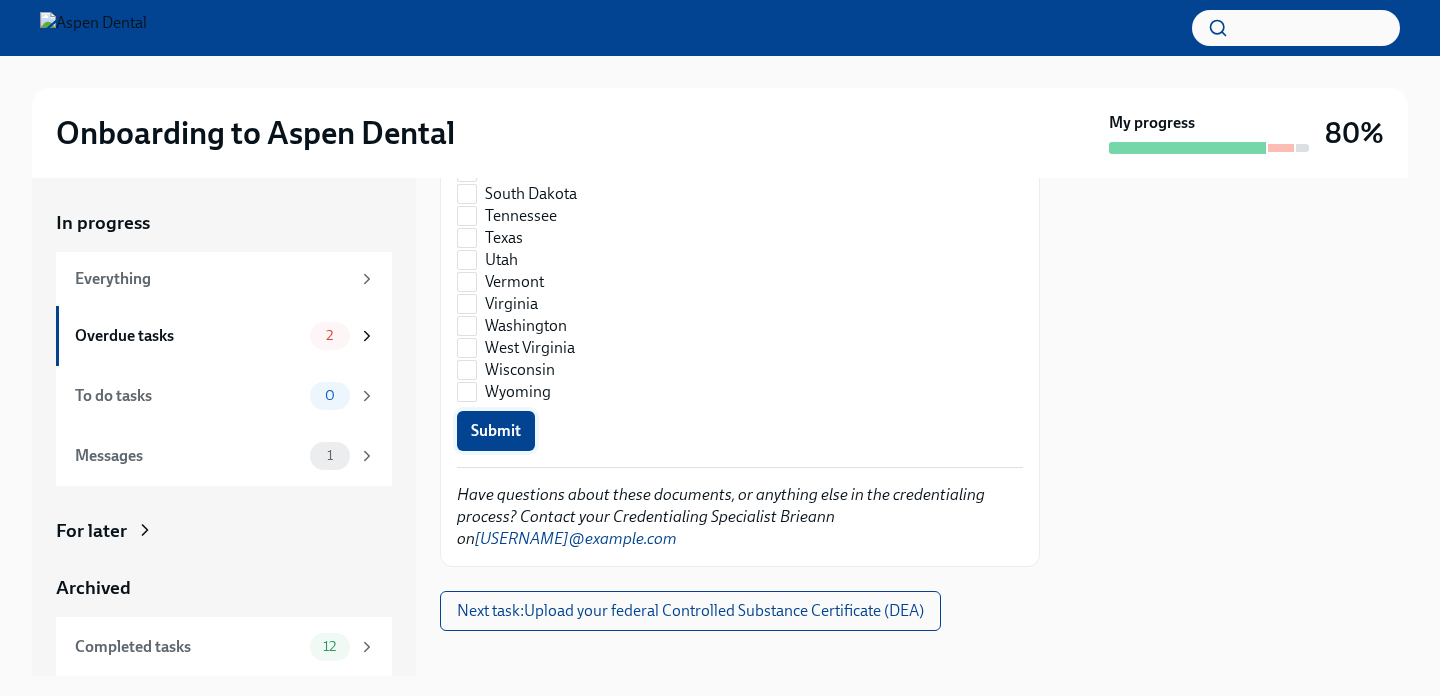 click on "Submit" at bounding box center [496, 431] 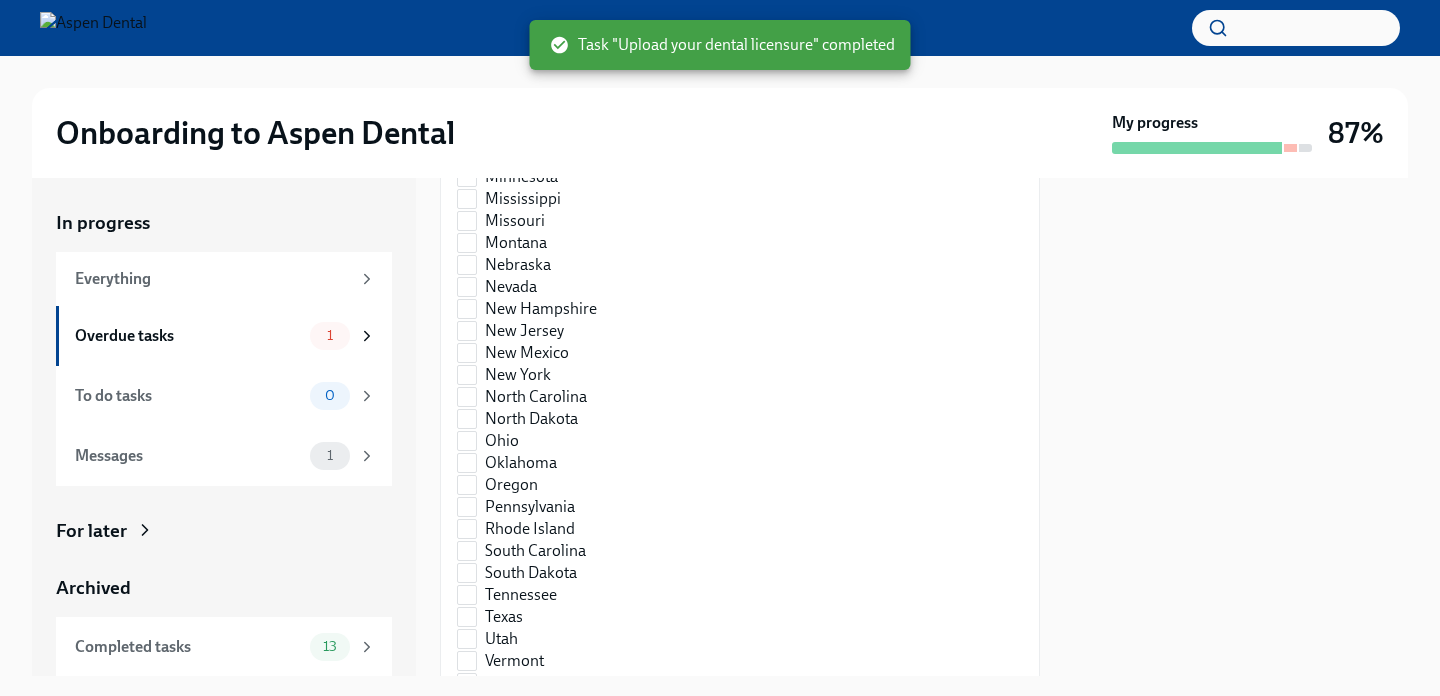 checkbox on "true" 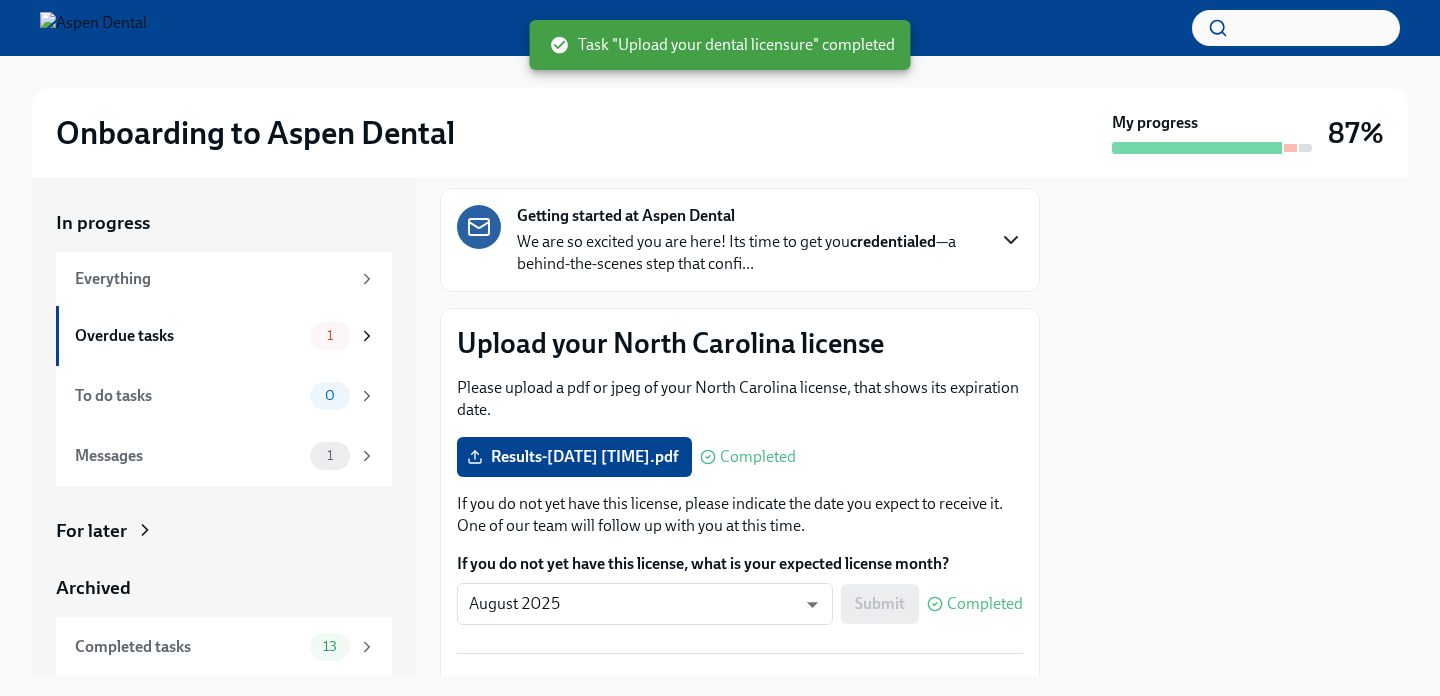 scroll, scrollTop: 0, scrollLeft: 0, axis: both 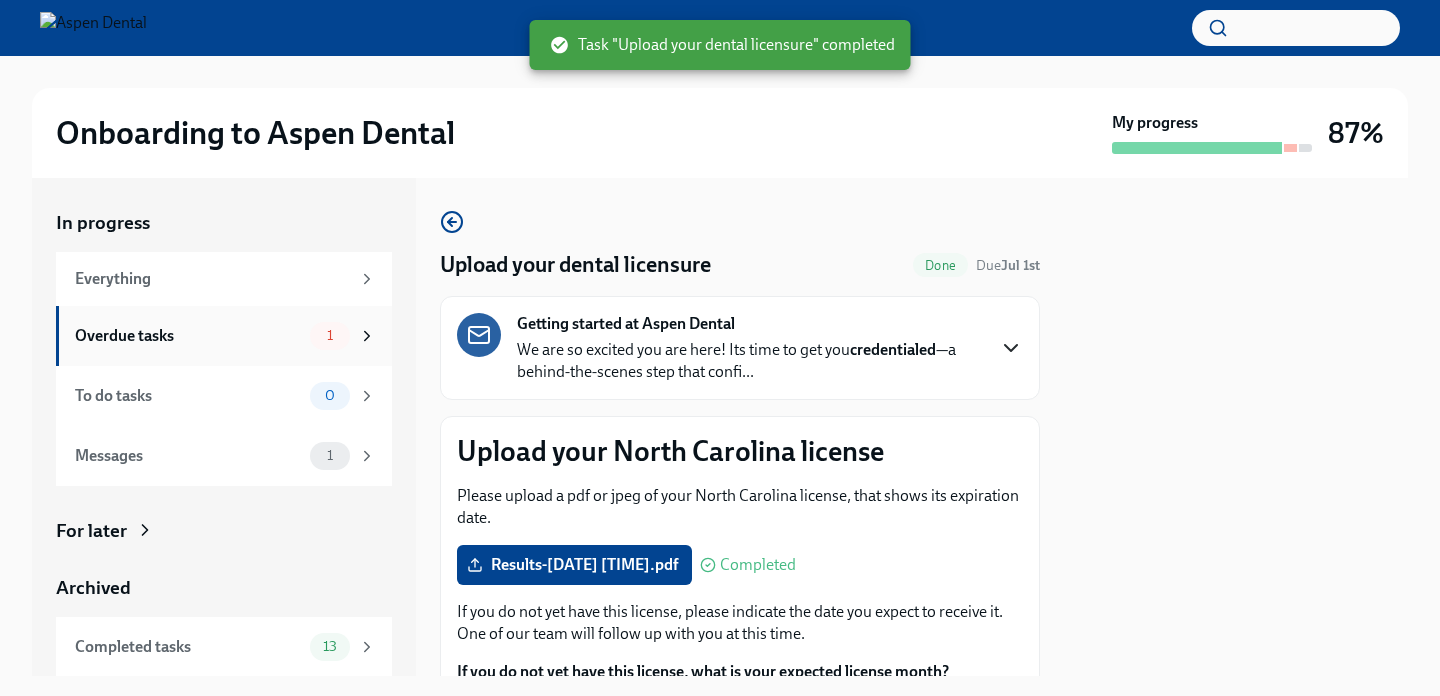 click on "1" at bounding box center (330, 336) 